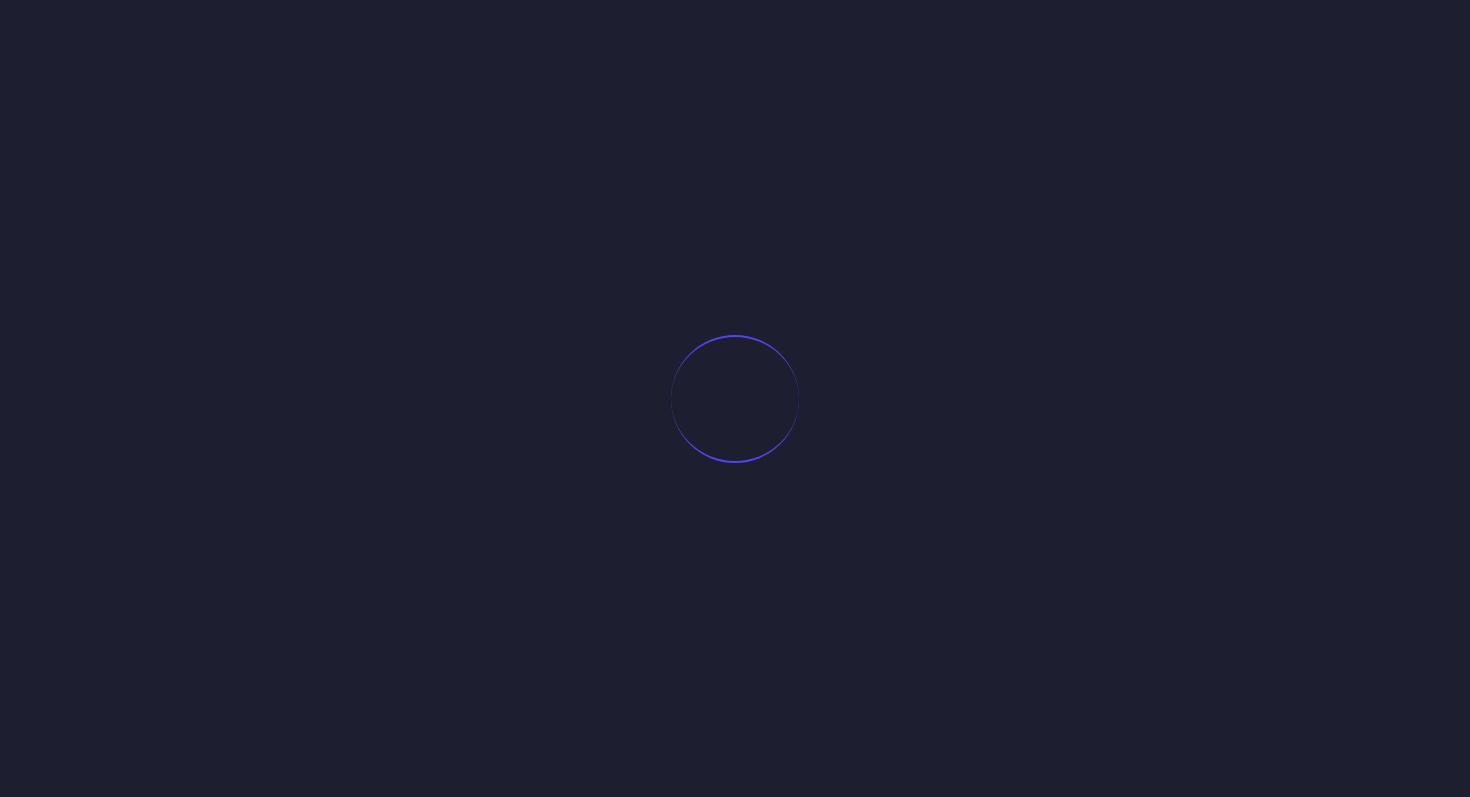 scroll, scrollTop: 0, scrollLeft: 0, axis: both 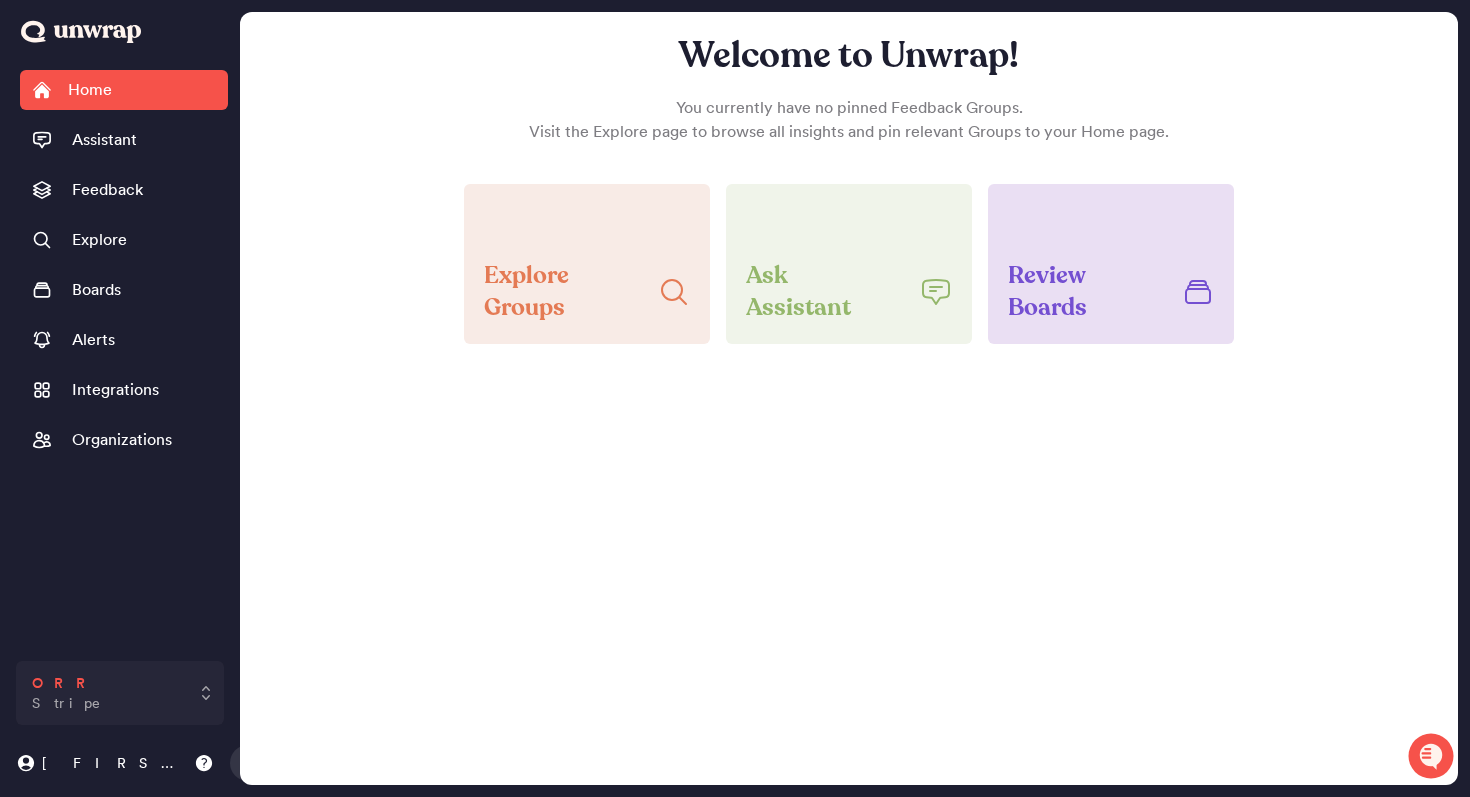 click on "ORR Stripe" at bounding box center [120, 693] 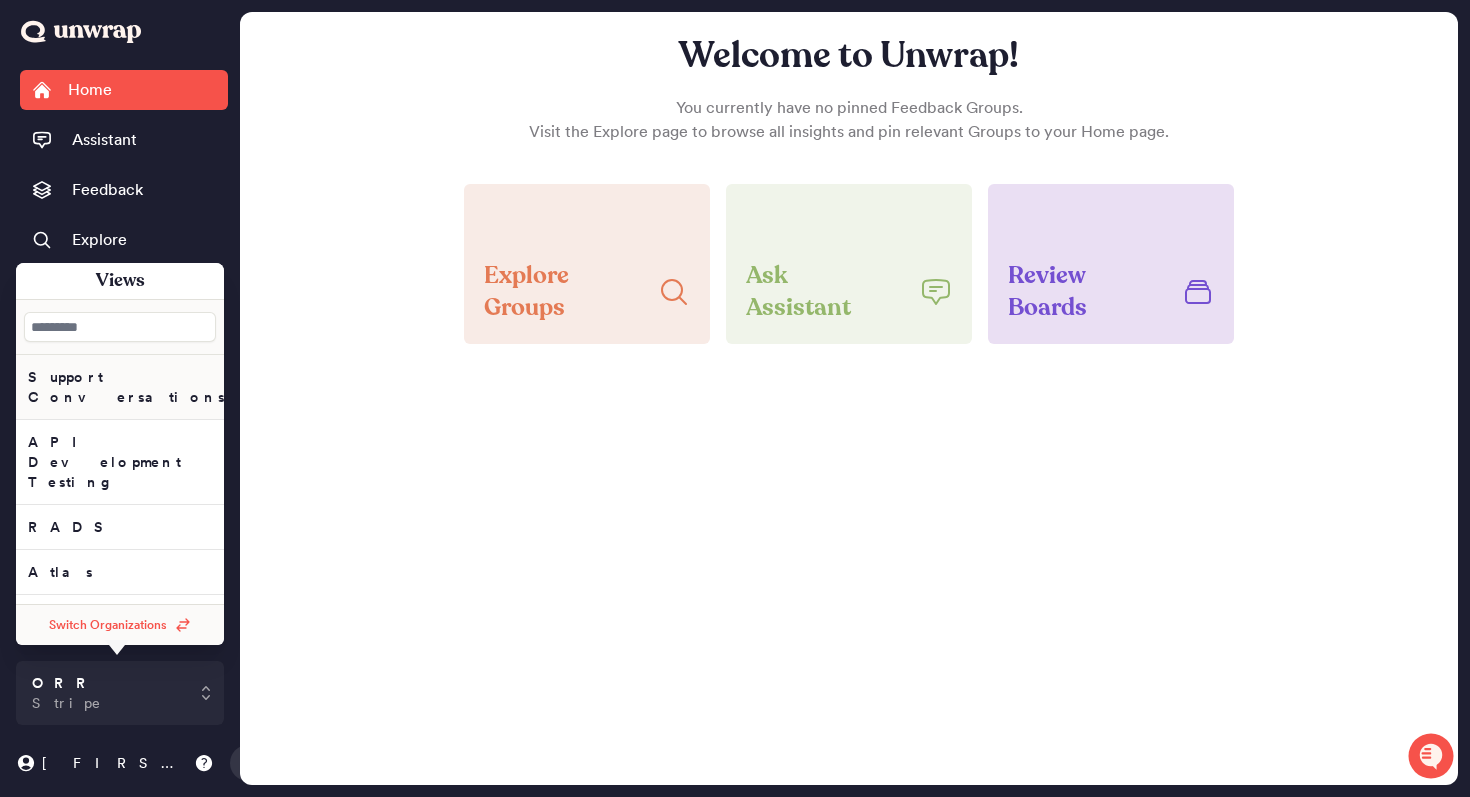 click on "Support Conversations" at bounding box center (126, 387) 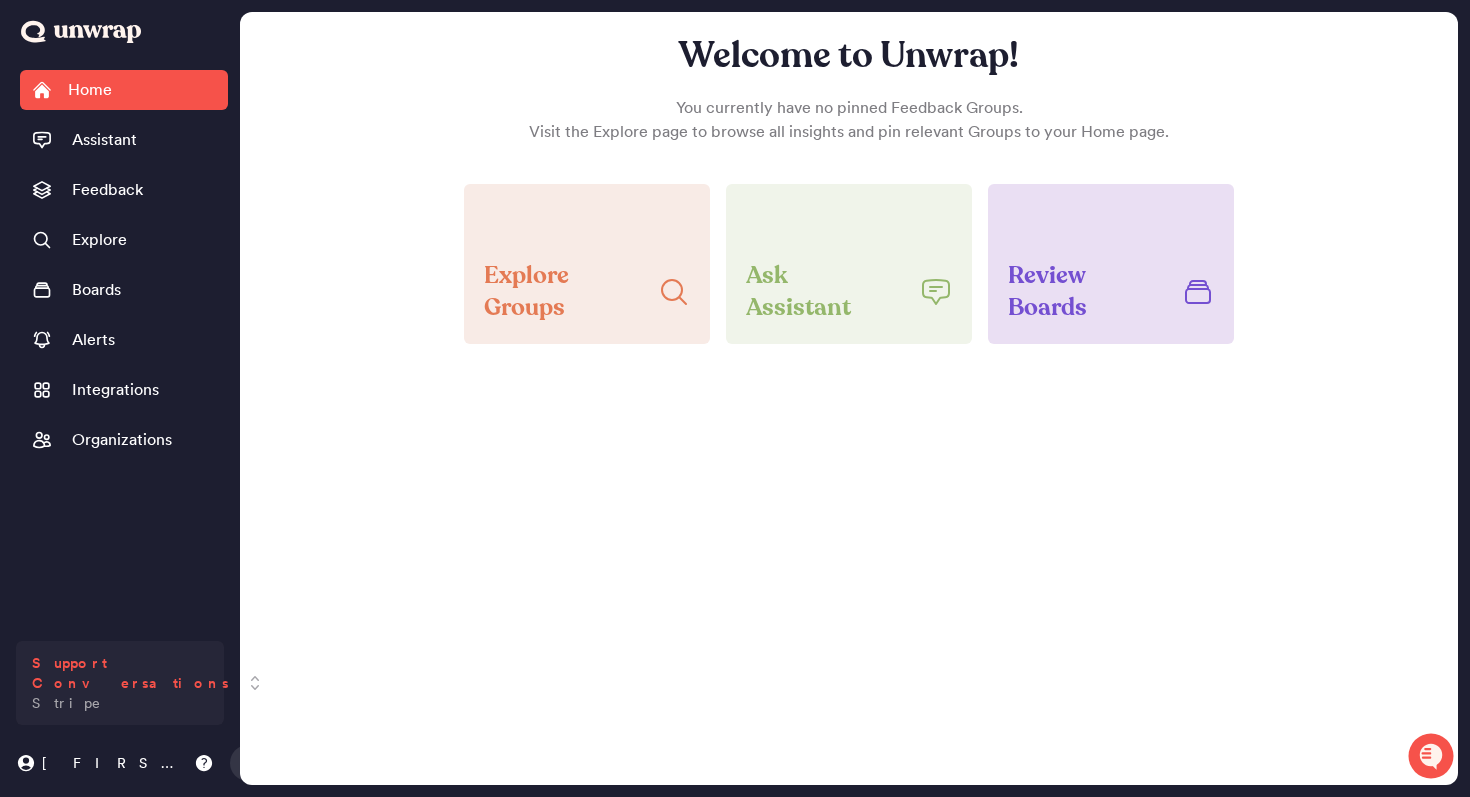 click on "Support Conversations" at bounding box center [130, 673] 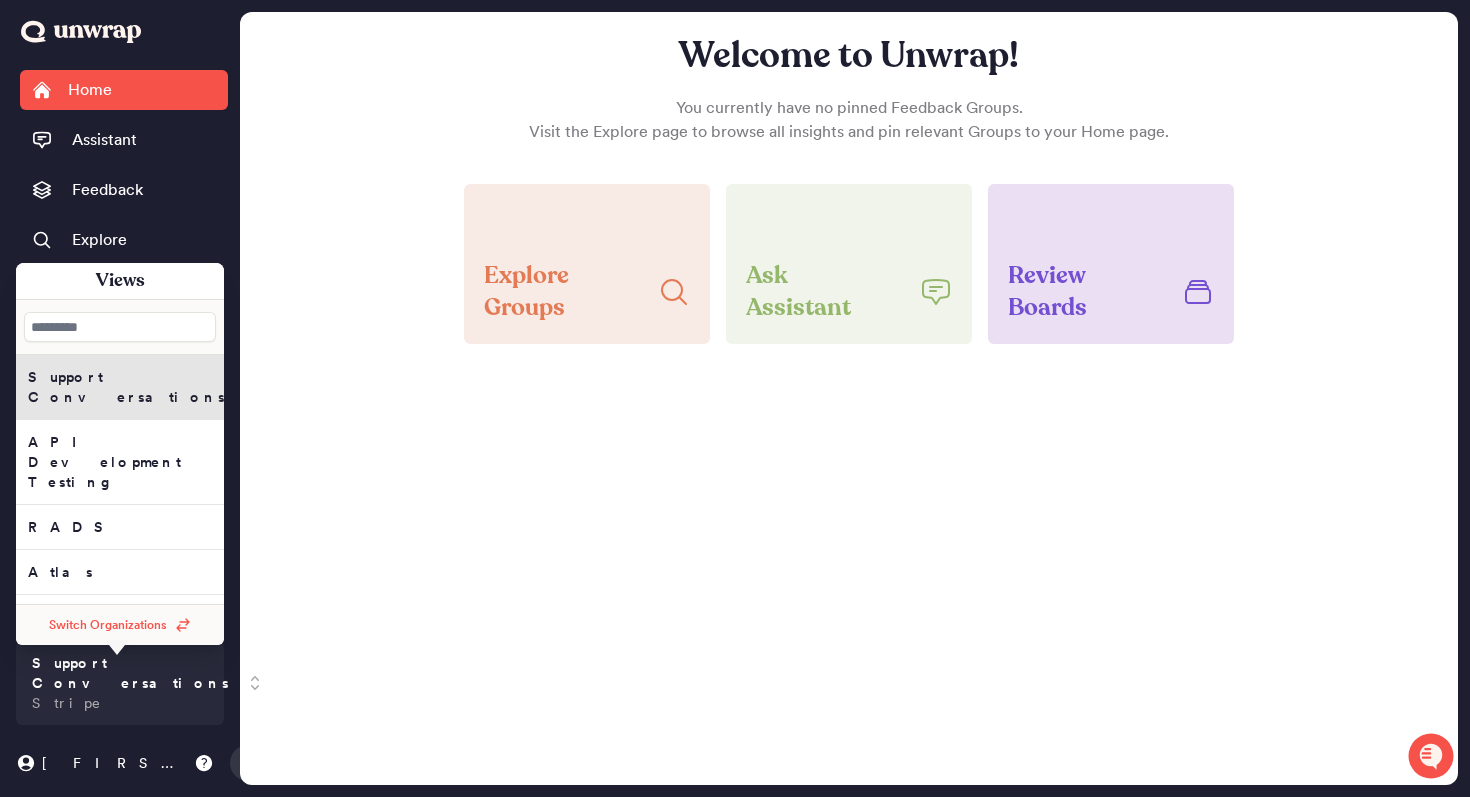 click on "Support Conversations" at bounding box center [126, 387] 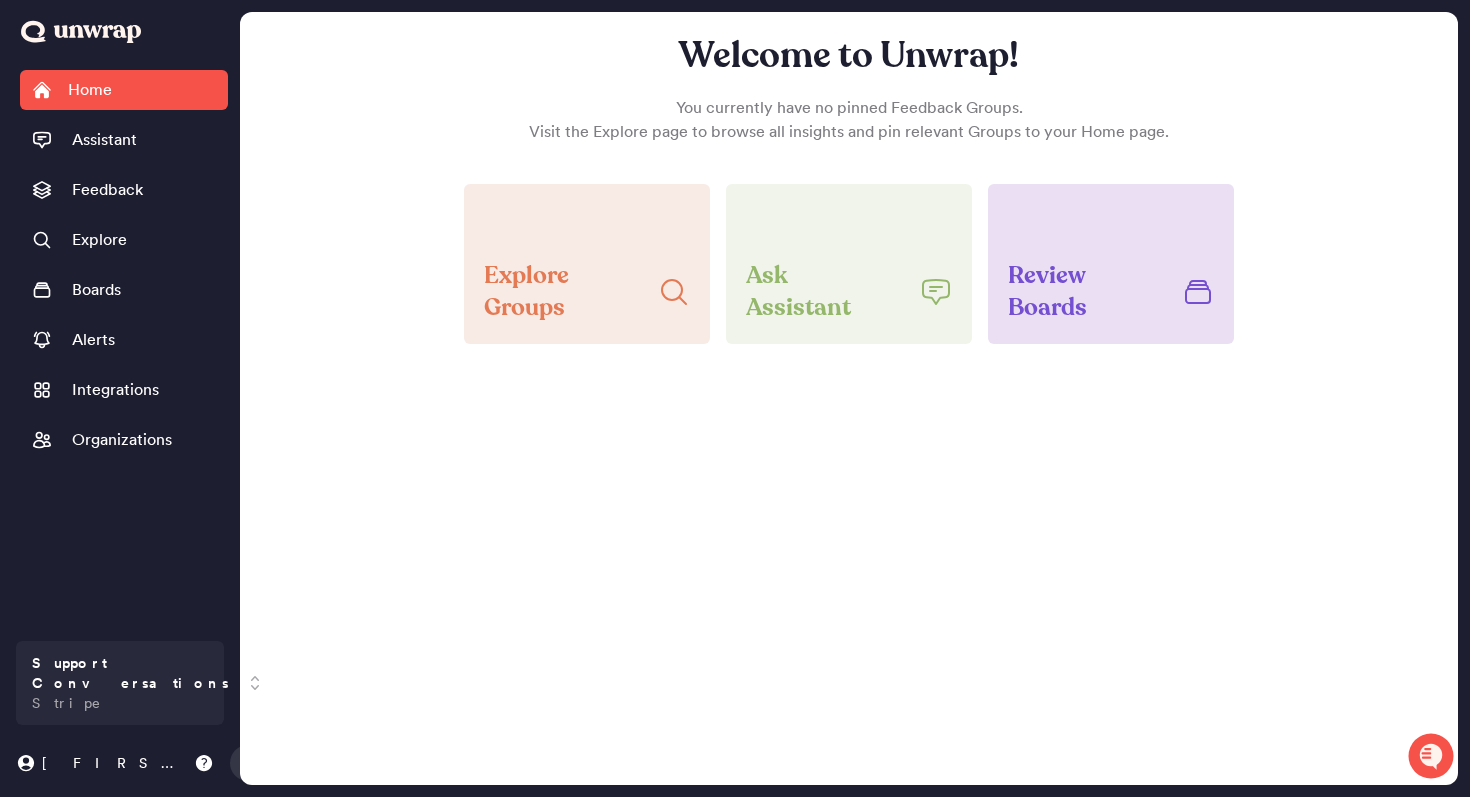 type 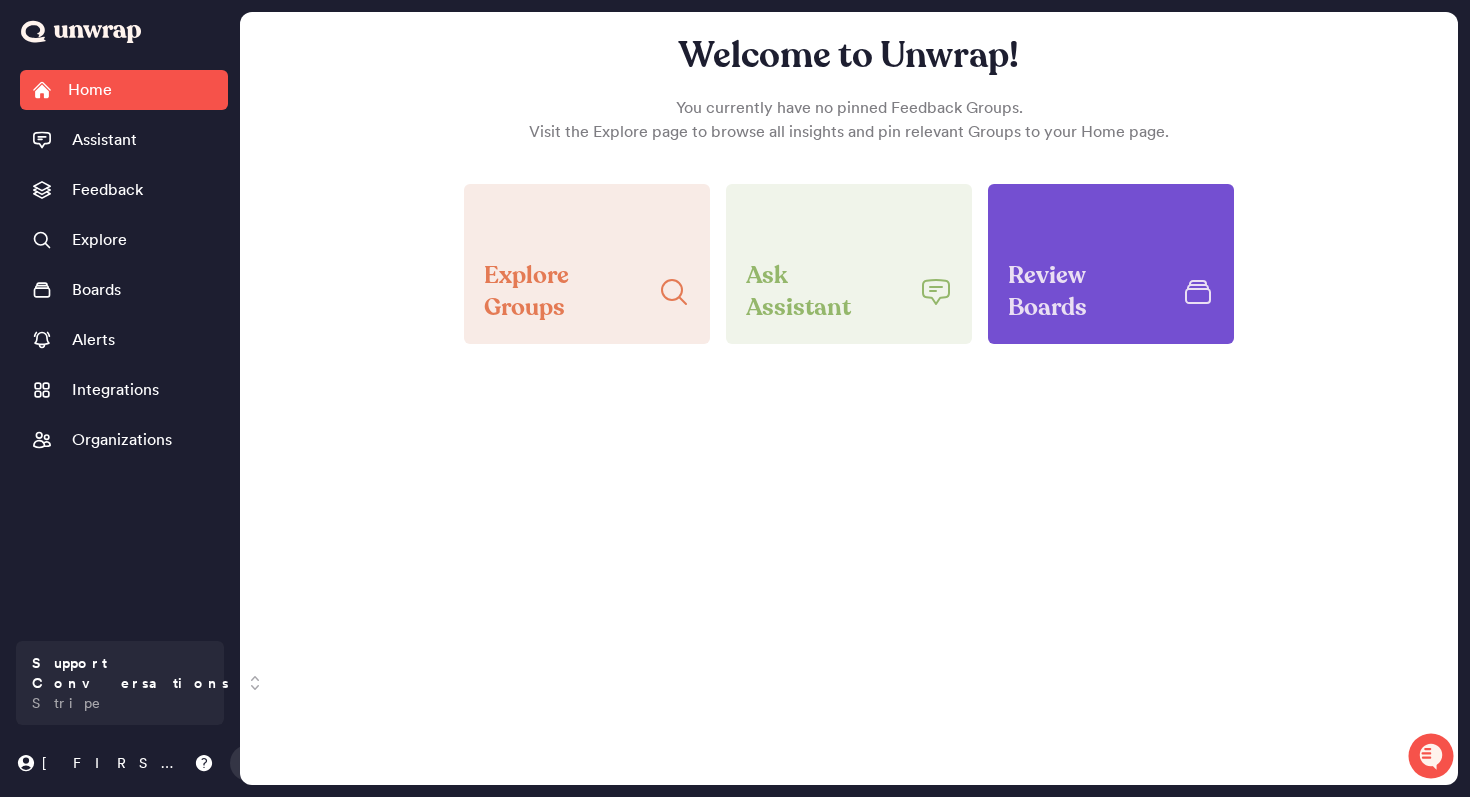 click on "Review  Boards" at bounding box center [1087, 292] 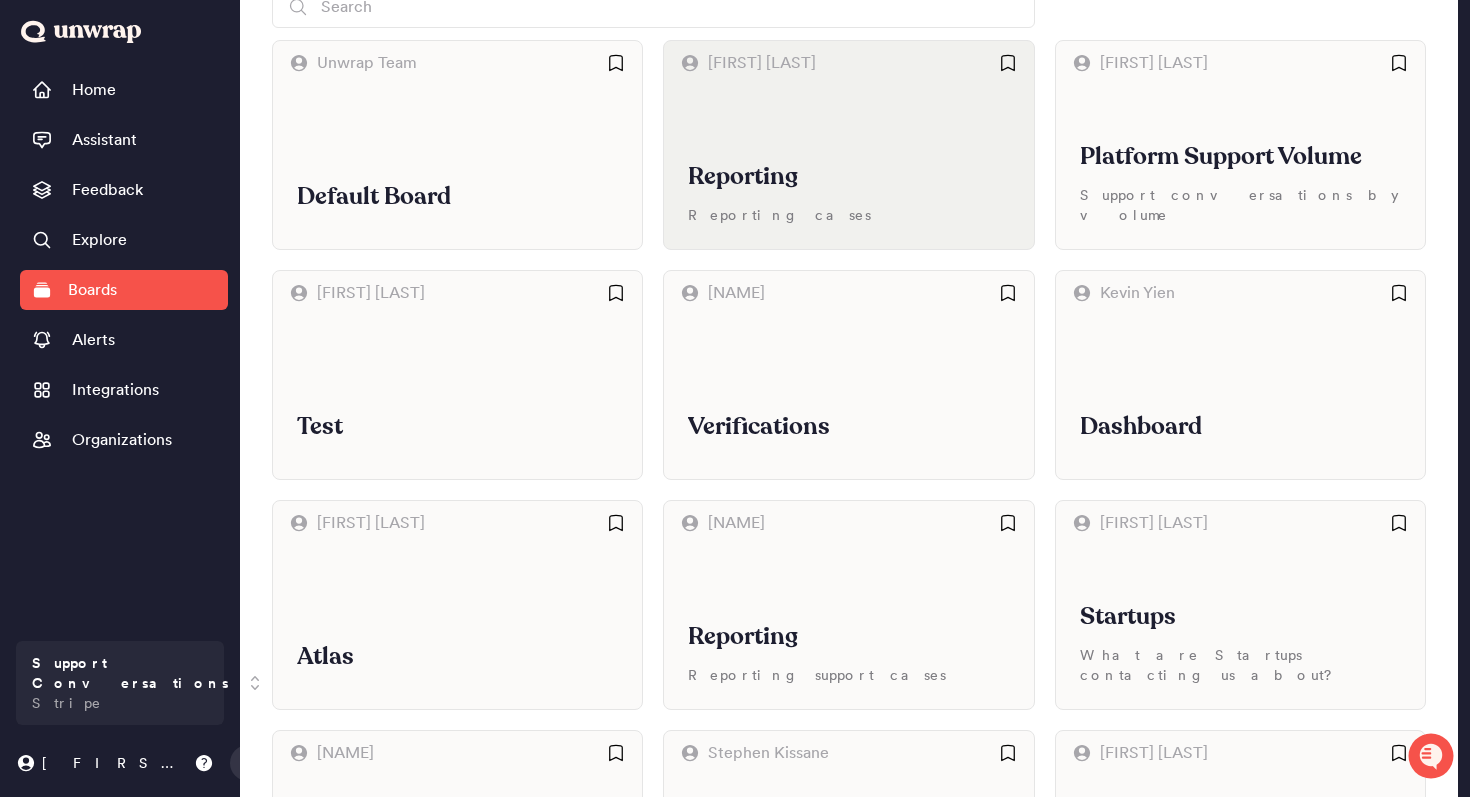 scroll, scrollTop: 112, scrollLeft: 0, axis: vertical 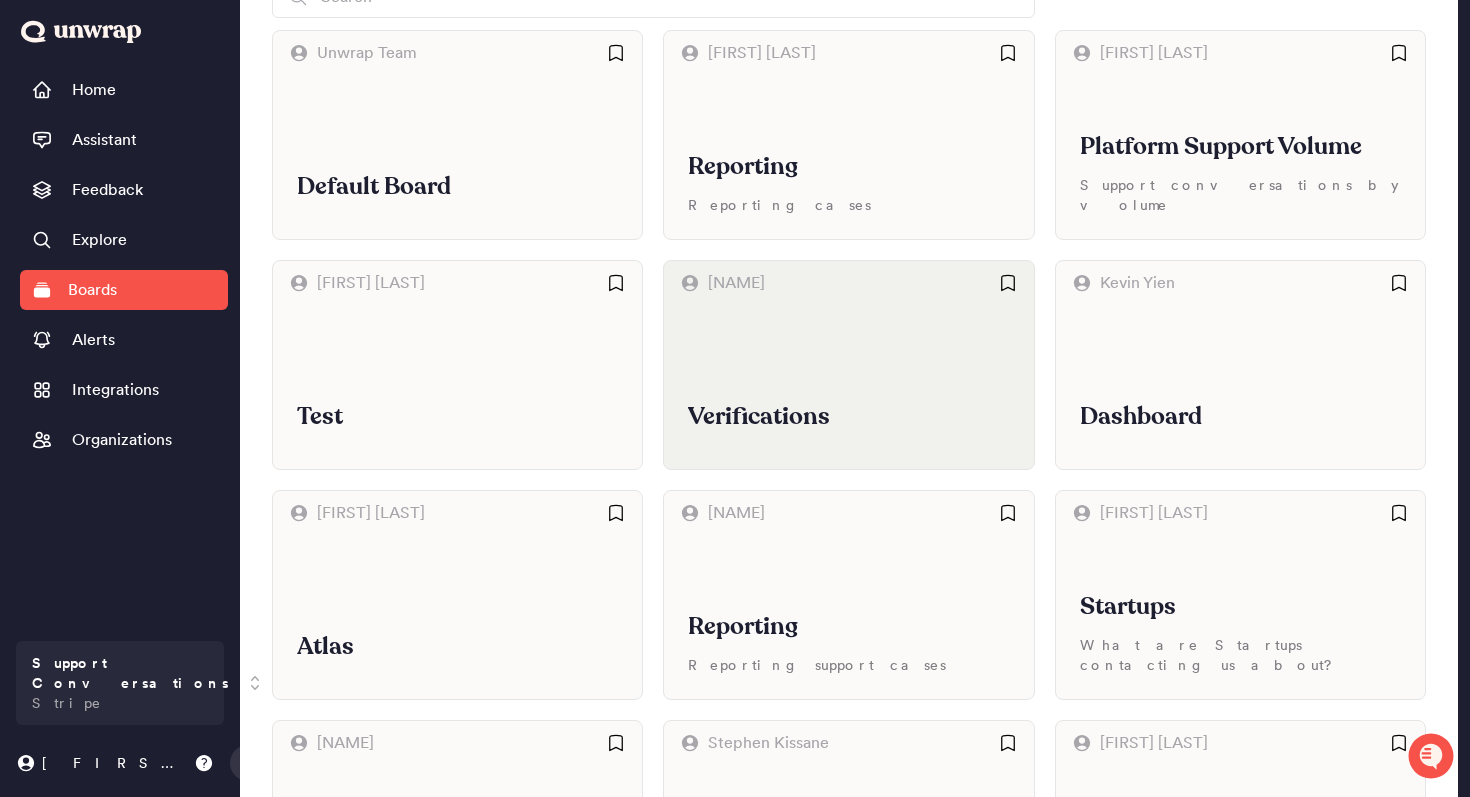 click on "Verifications" at bounding box center [848, 387] 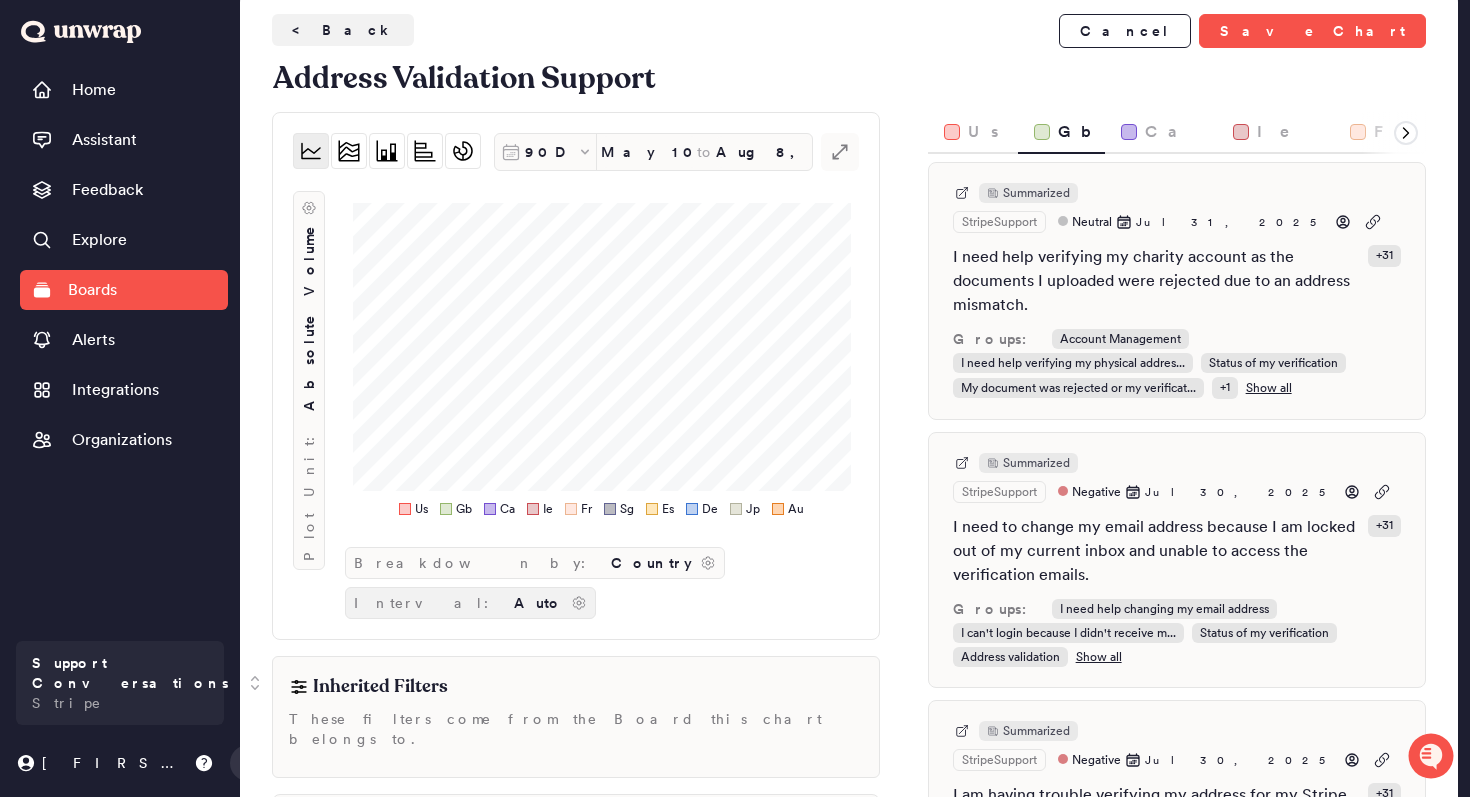 scroll, scrollTop: 0, scrollLeft: 0, axis: both 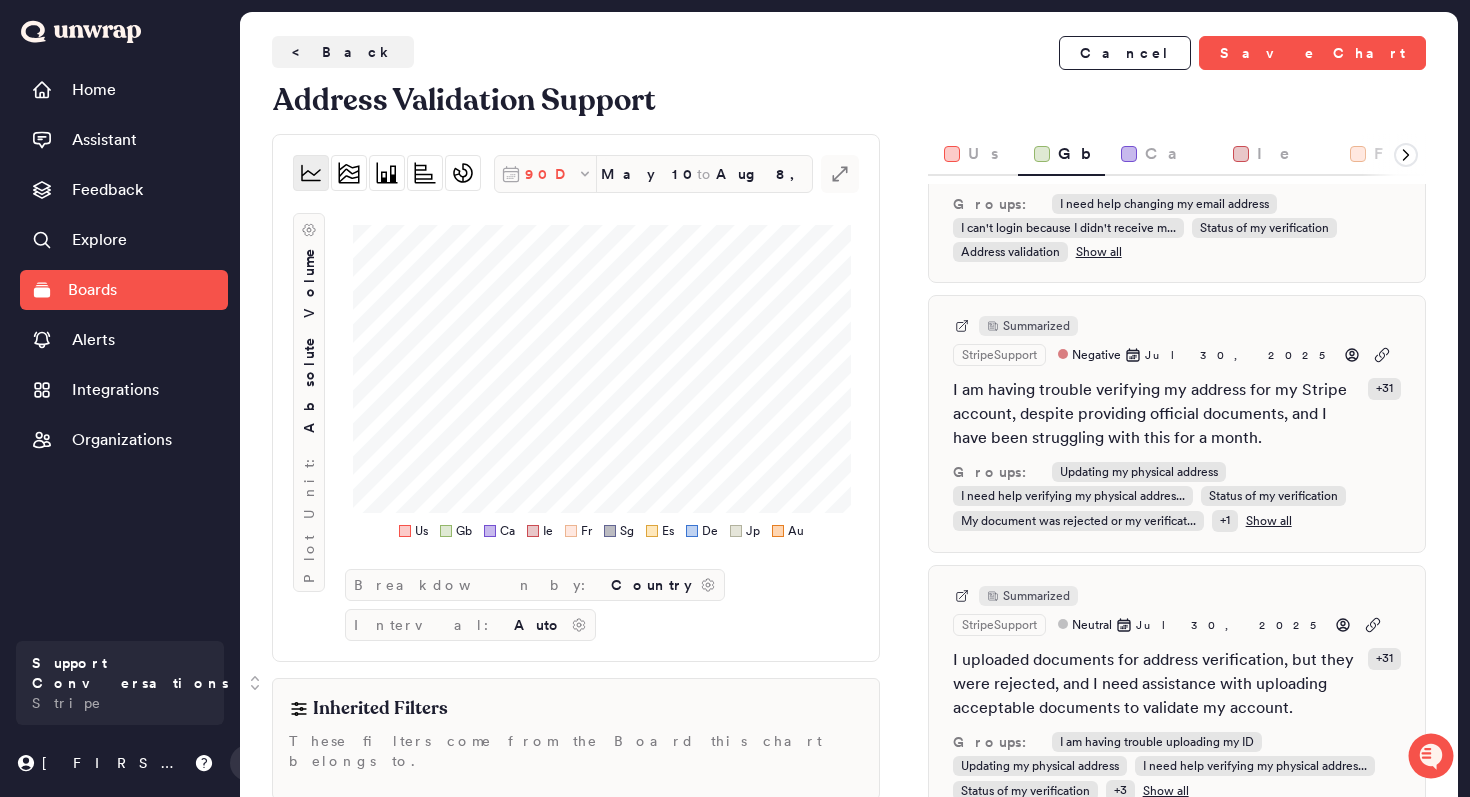 click on "90D" at bounding box center (551, 174) 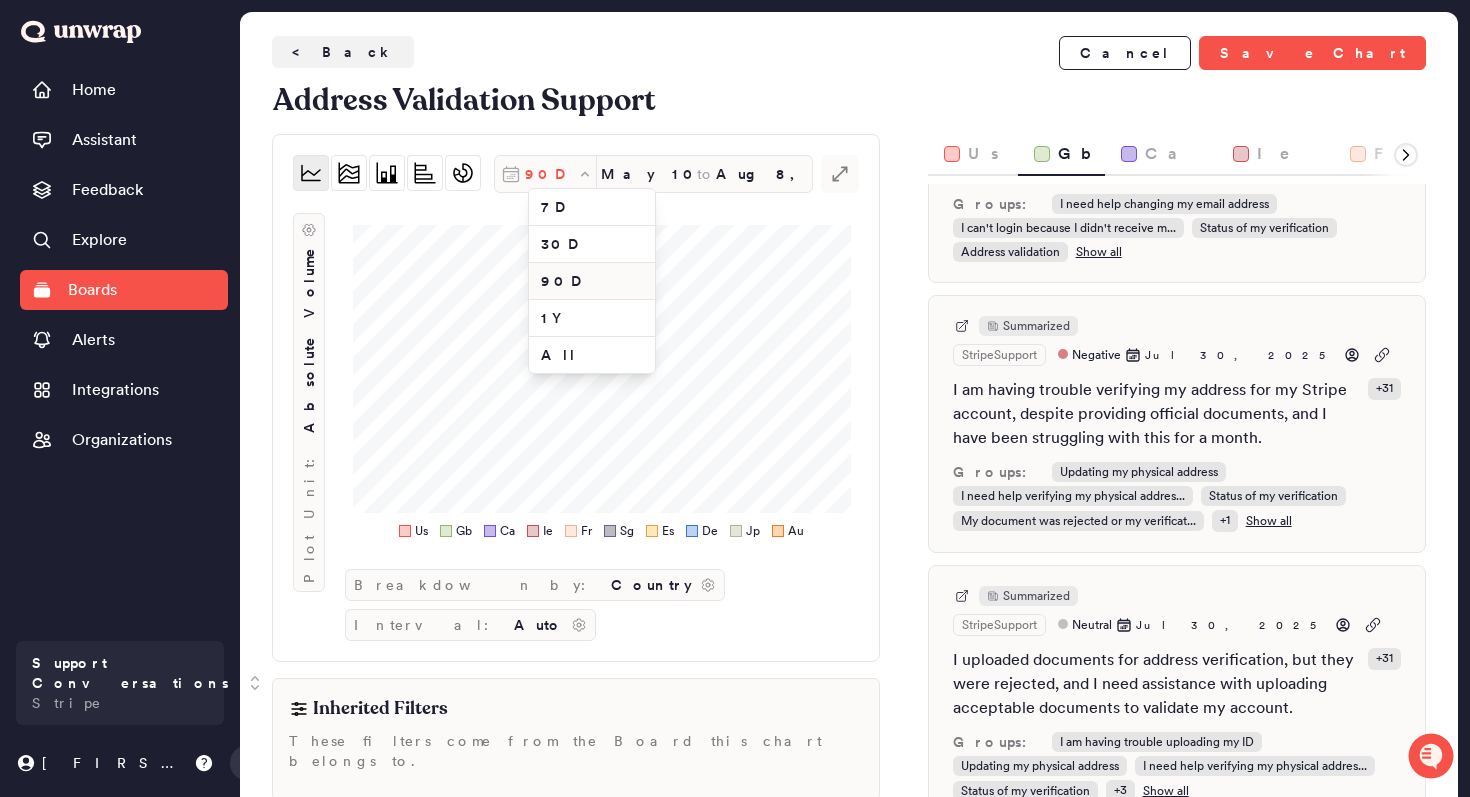 click on "90D" at bounding box center (551, 174) 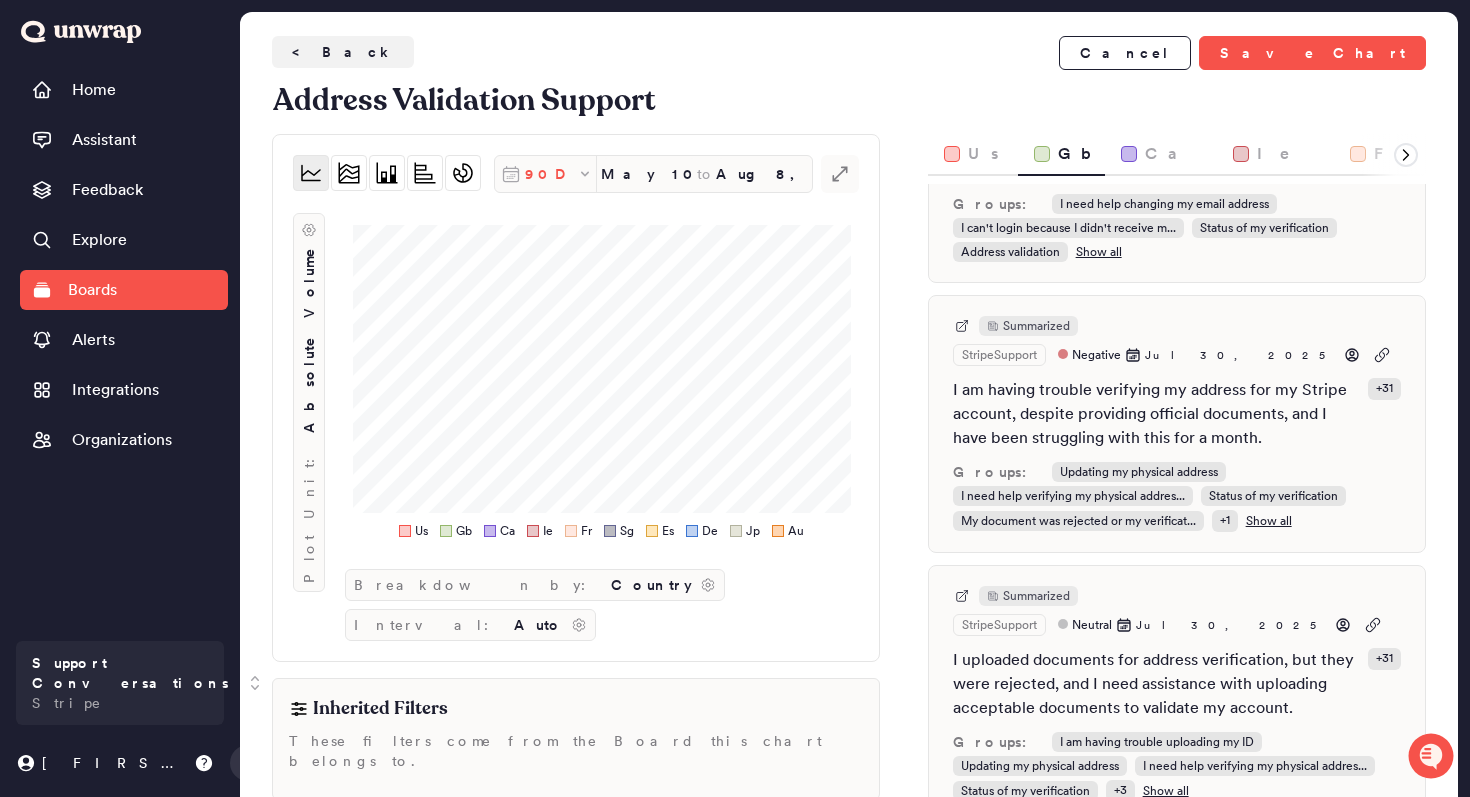 click on "90D" at bounding box center (551, 174) 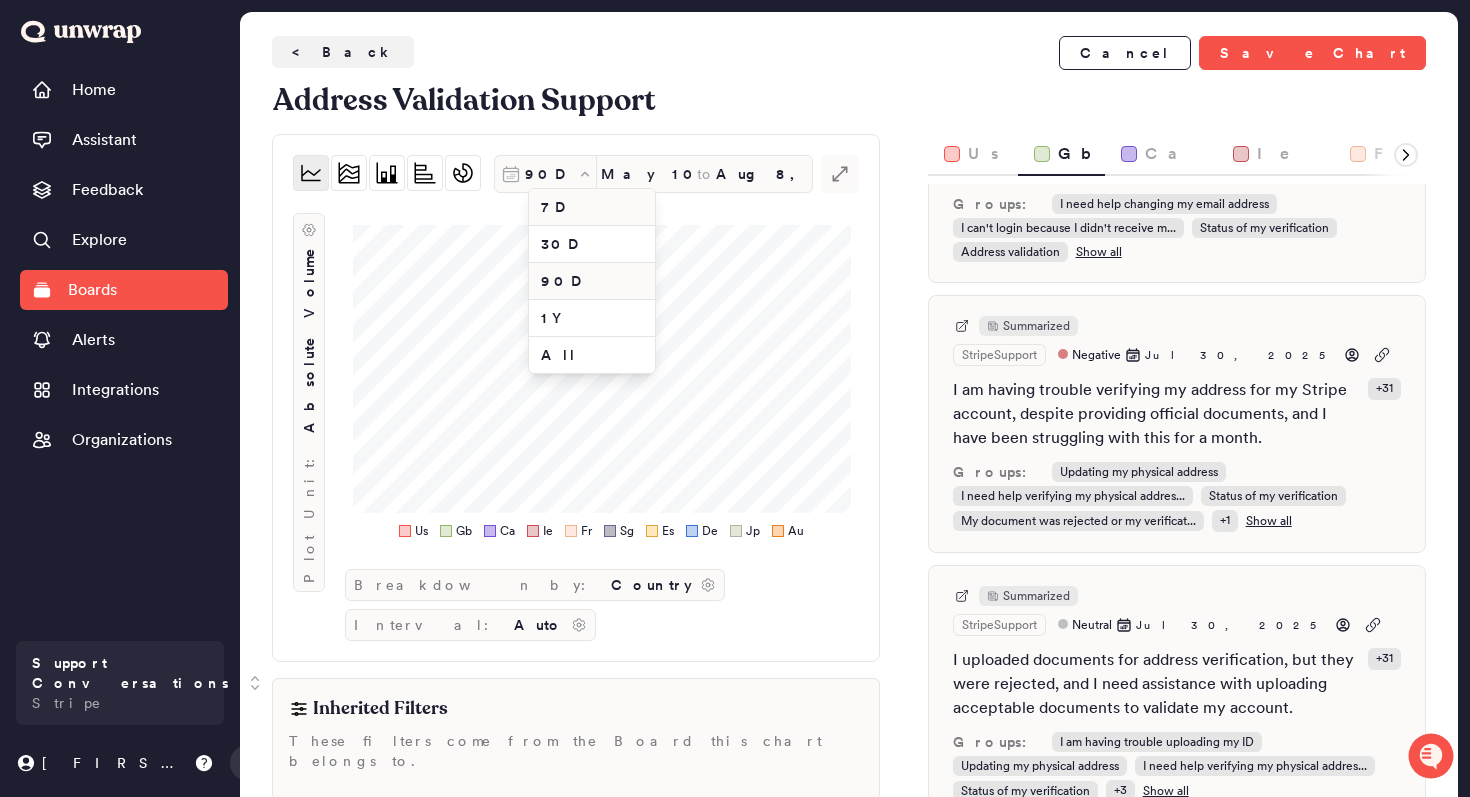 click on "7D" at bounding box center [592, 207] 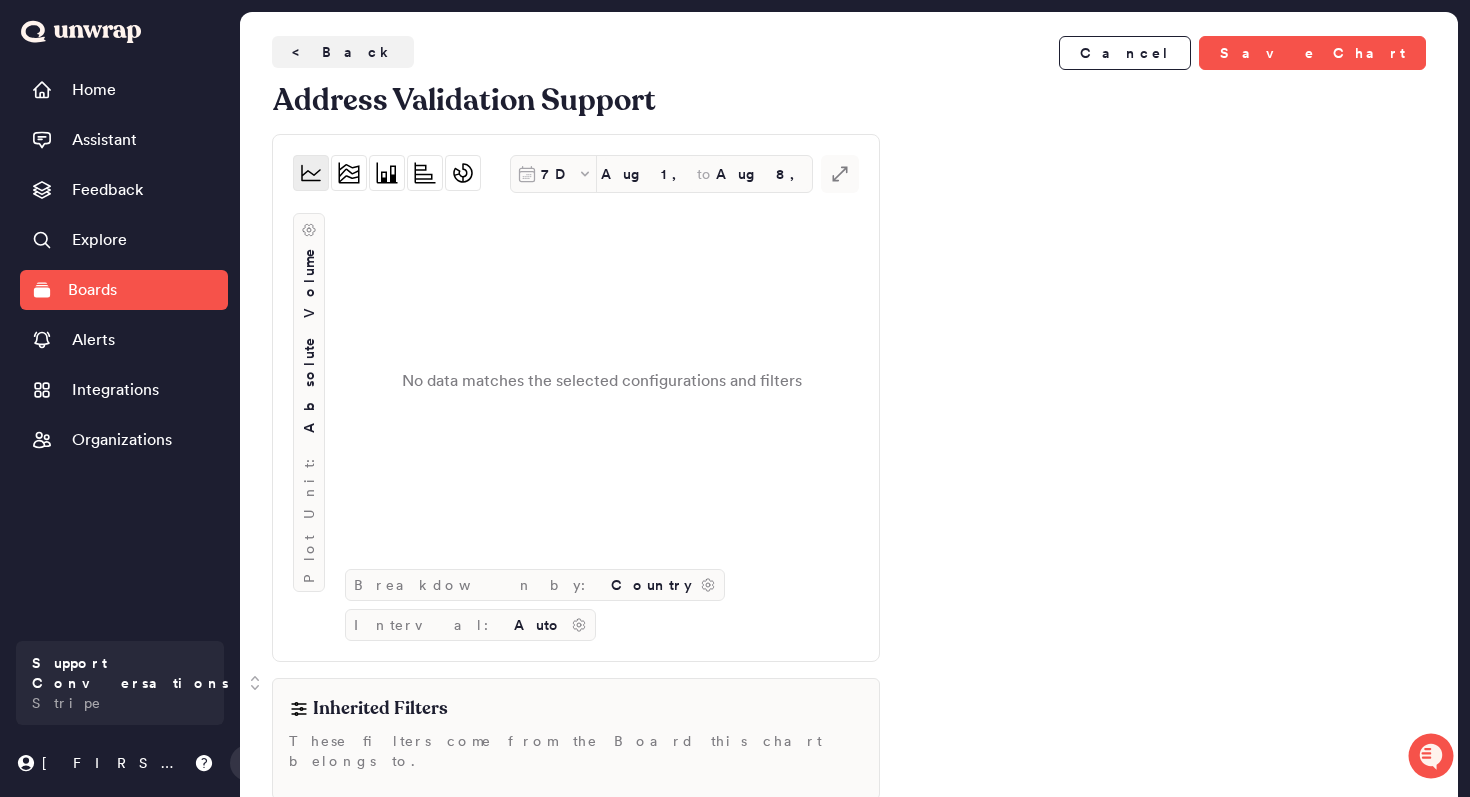 click on "7D Aug 1, 2025 to Aug 8, 2025" at bounding box center (661, 174) 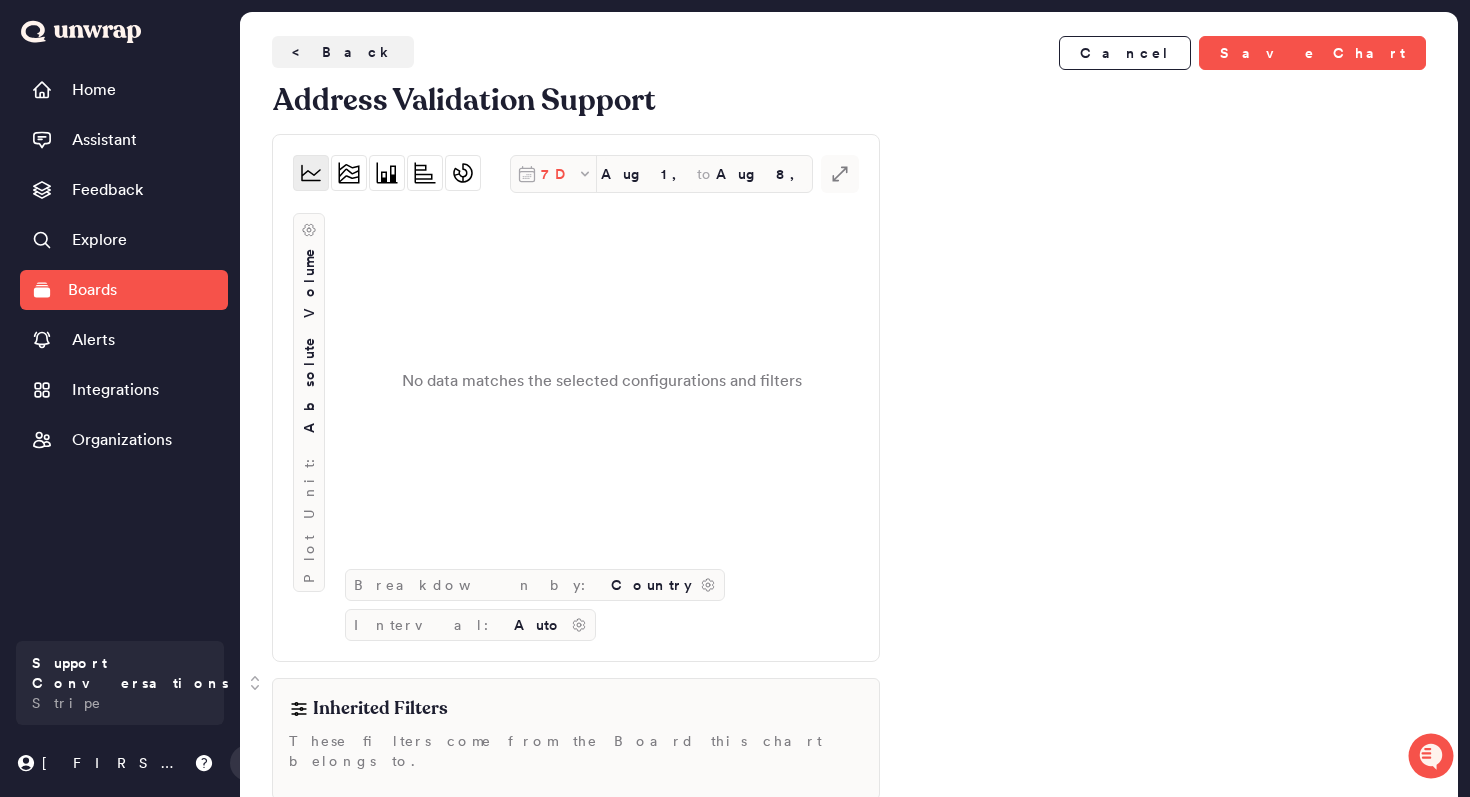 click on "7D" at bounding box center (559, 174) 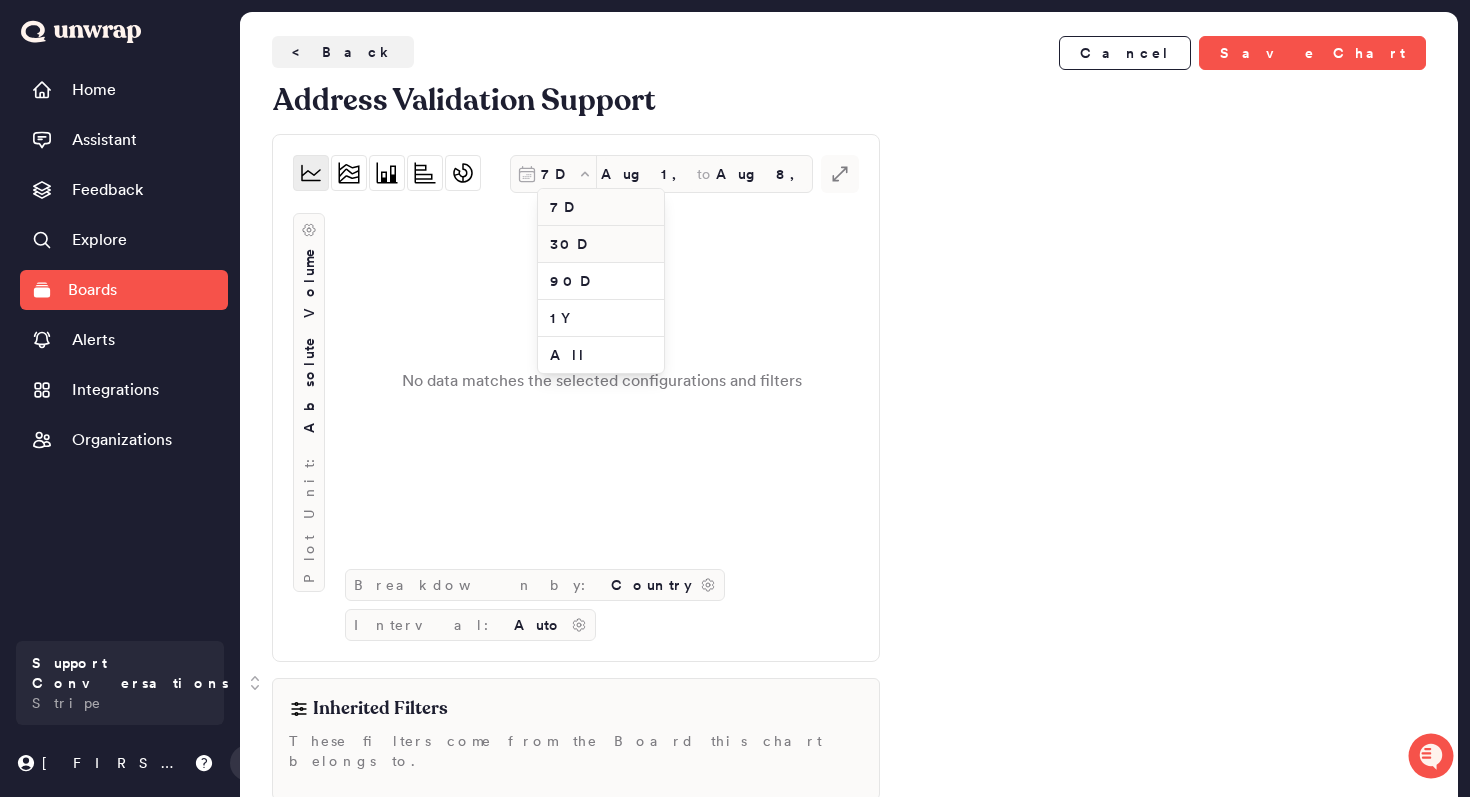 click on "30D" at bounding box center (601, 244) 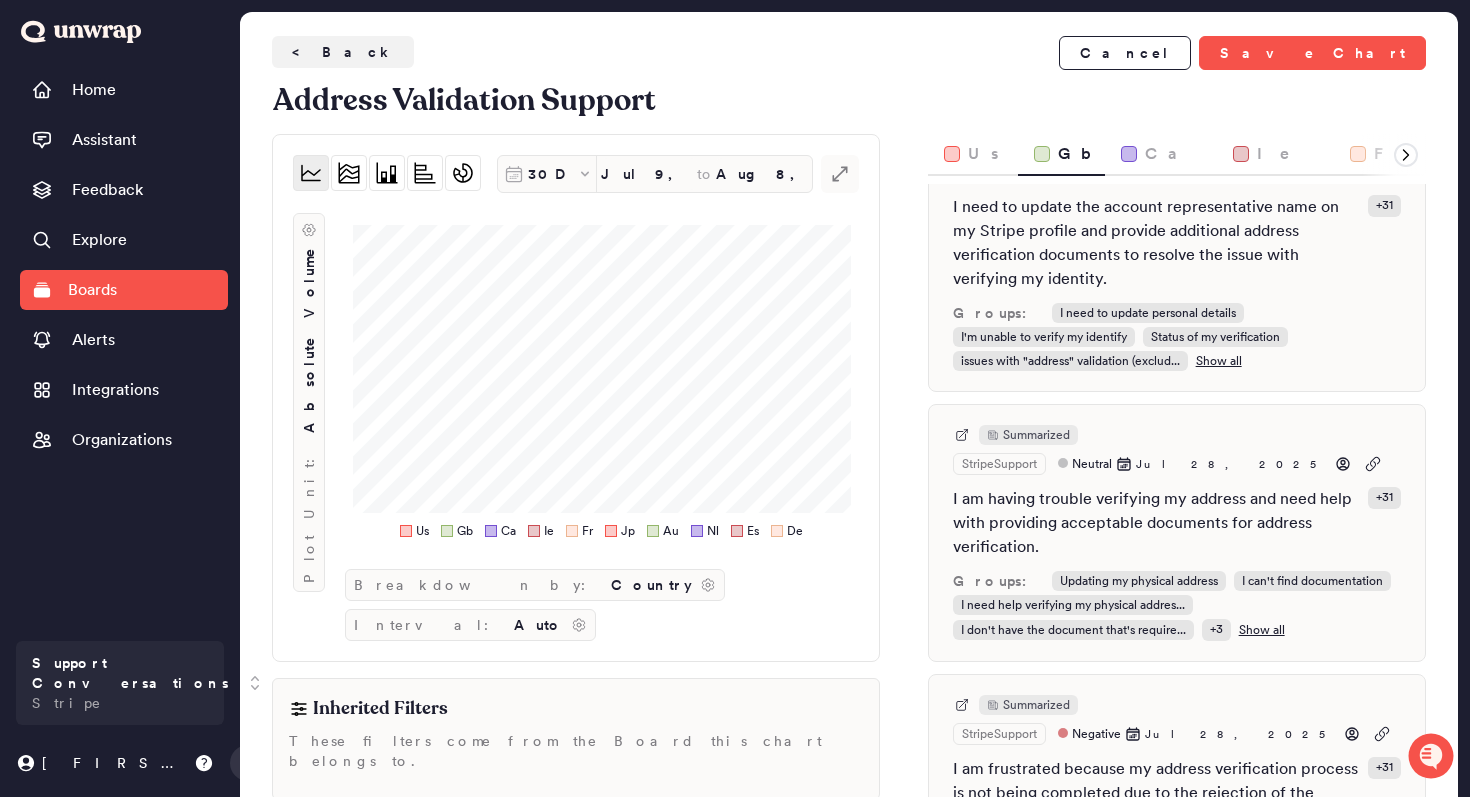 scroll, scrollTop: 3207, scrollLeft: 0, axis: vertical 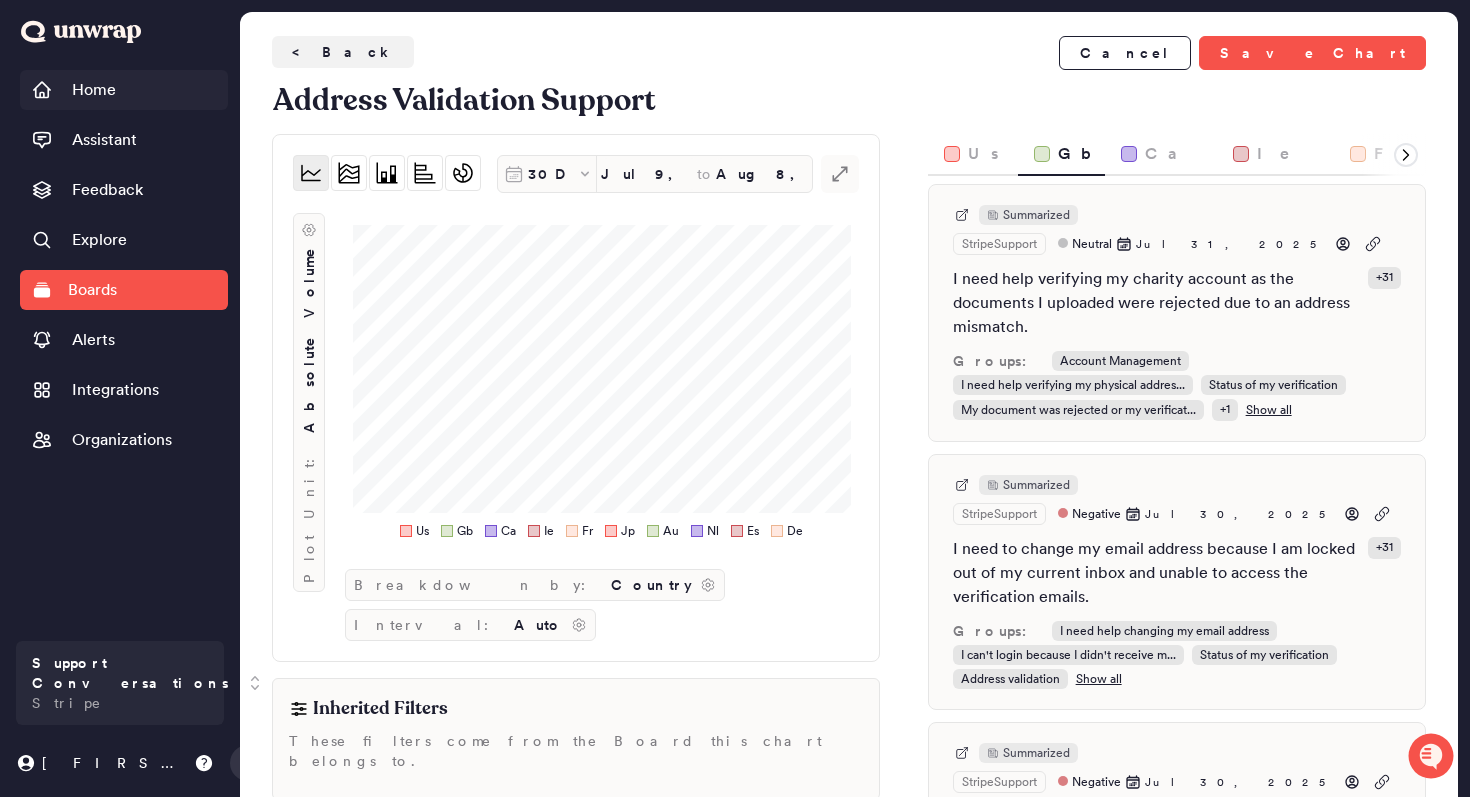 click on "Home" at bounding box center [94, 90] 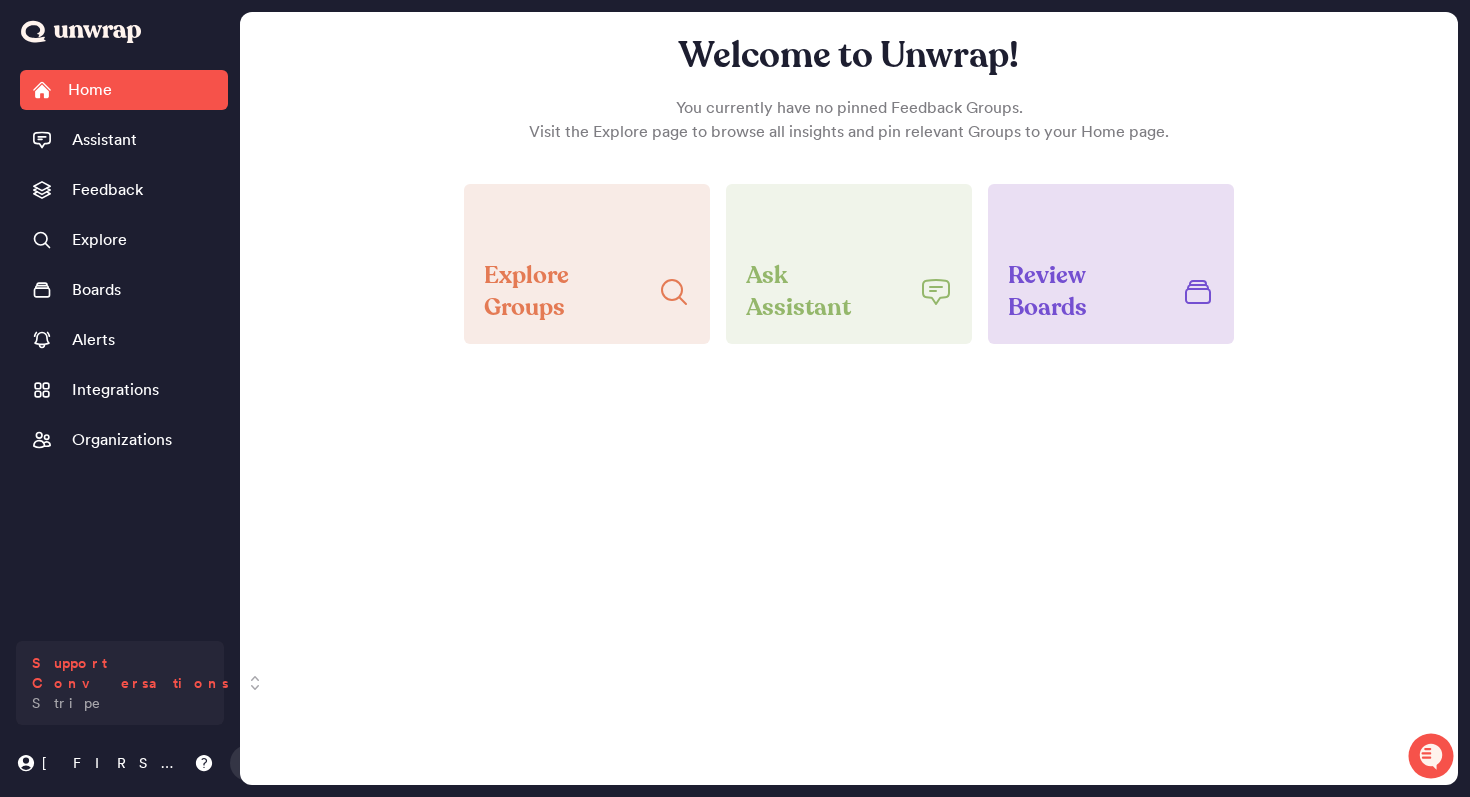 click on "Support Conversations" at bounding box center (130, 673) 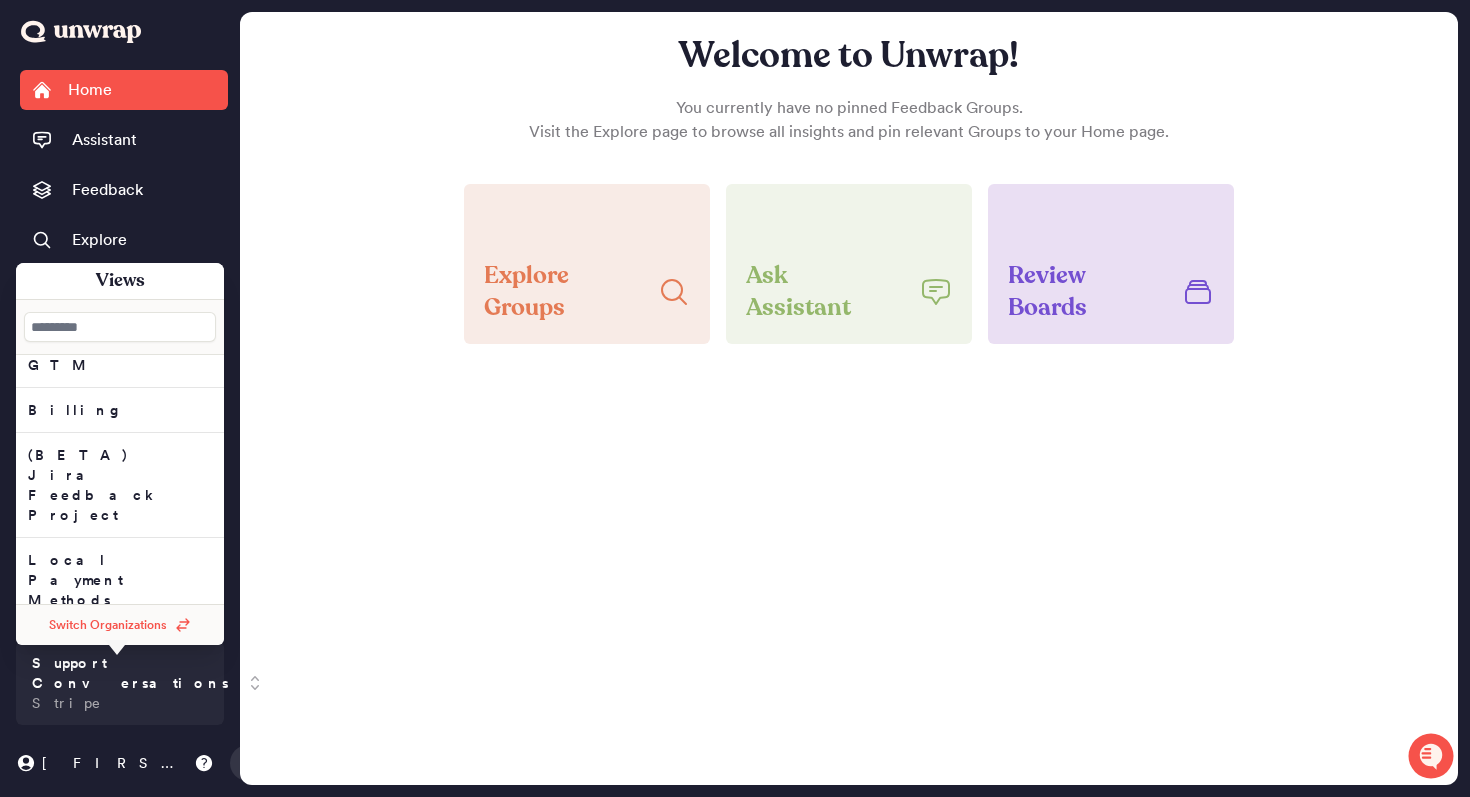 scroll, scrollTop: 1095, scrollLeft: 0, axis: vertical 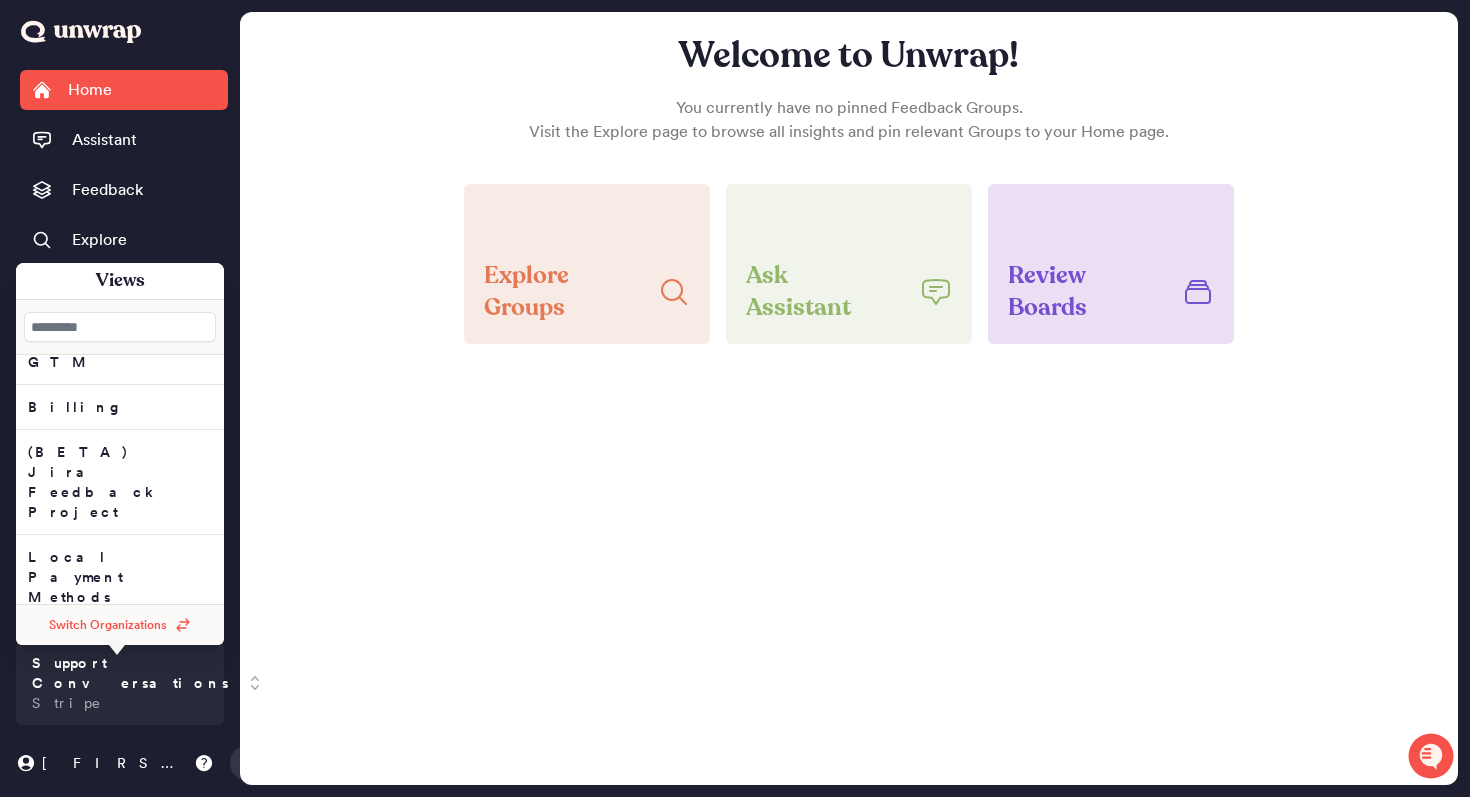 click on "ORR" at bounding box center (120, -633) 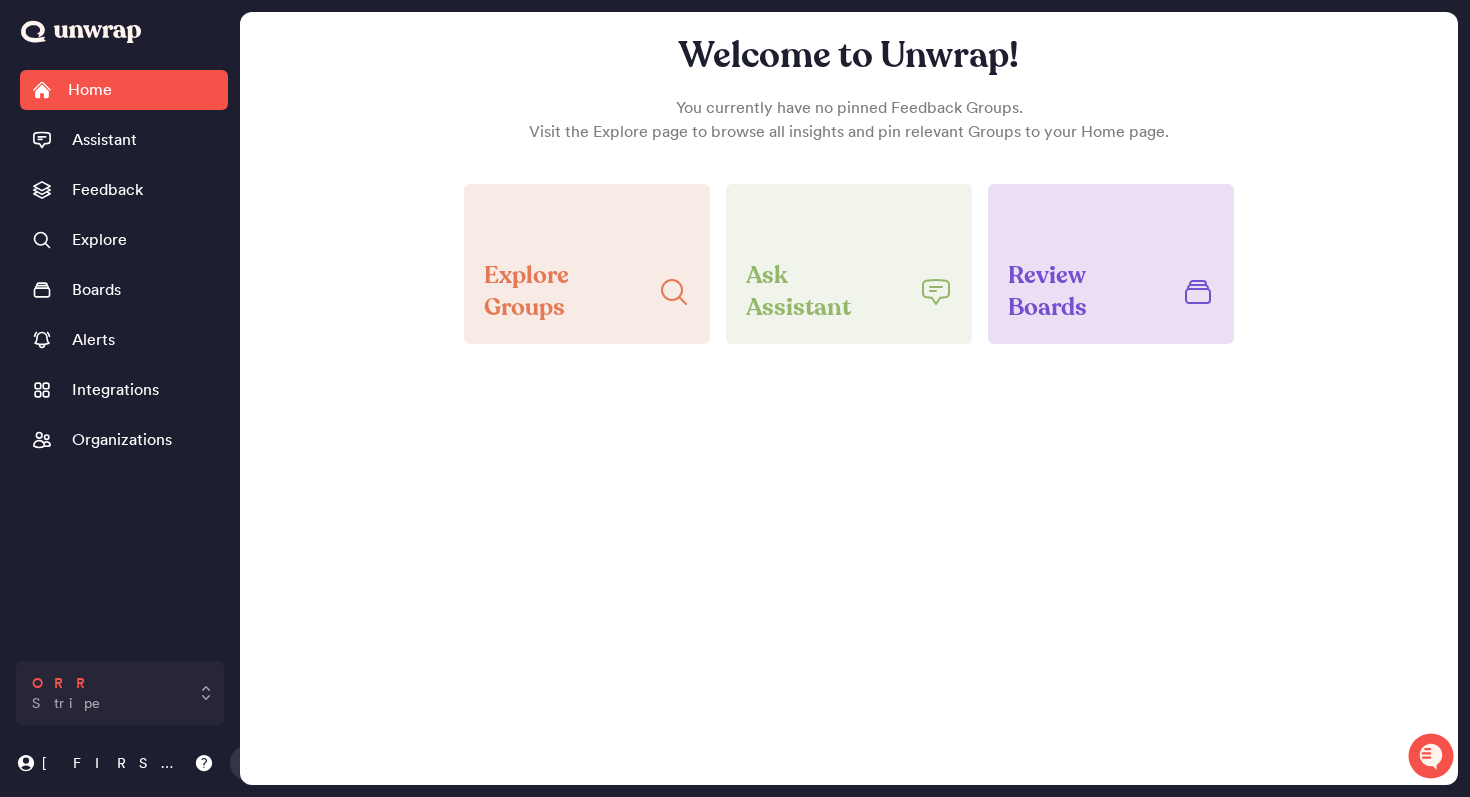 click on "ORR Stripe" at bounding box center (120, 693) 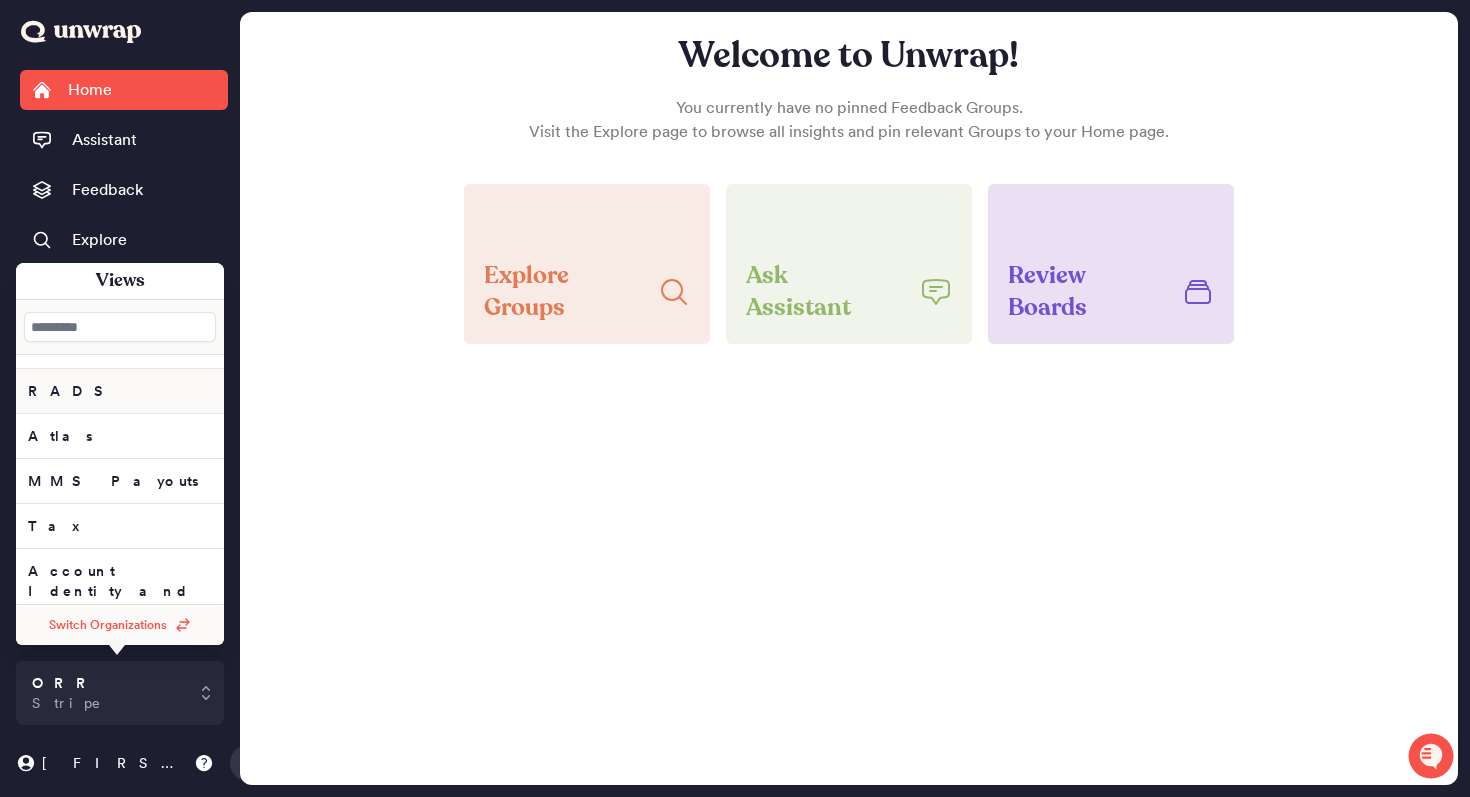 scroll, scrollTop: 0, scrollLeft: 0, axis: both 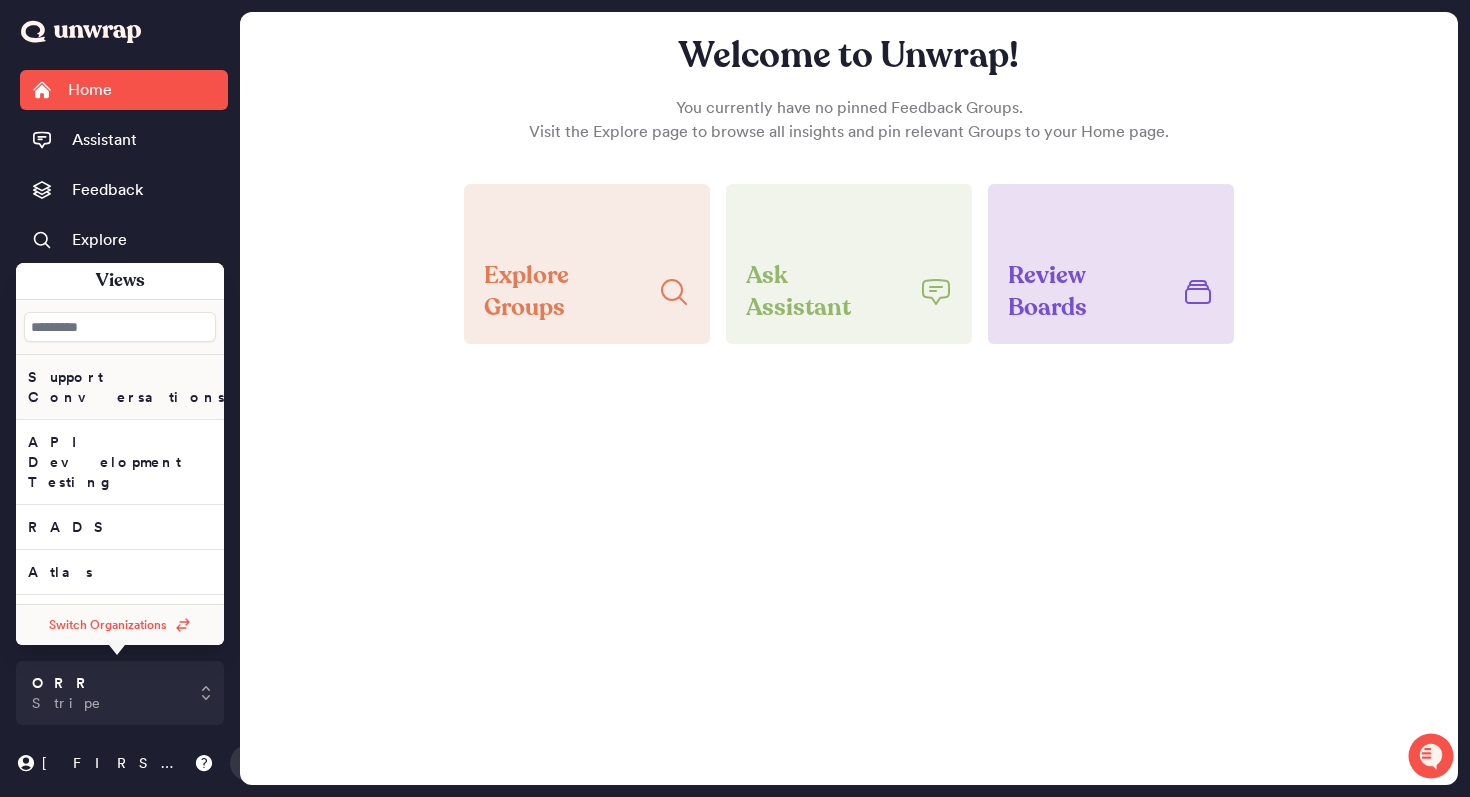 click on "Support Conversations" at bounding box center [126, 387] 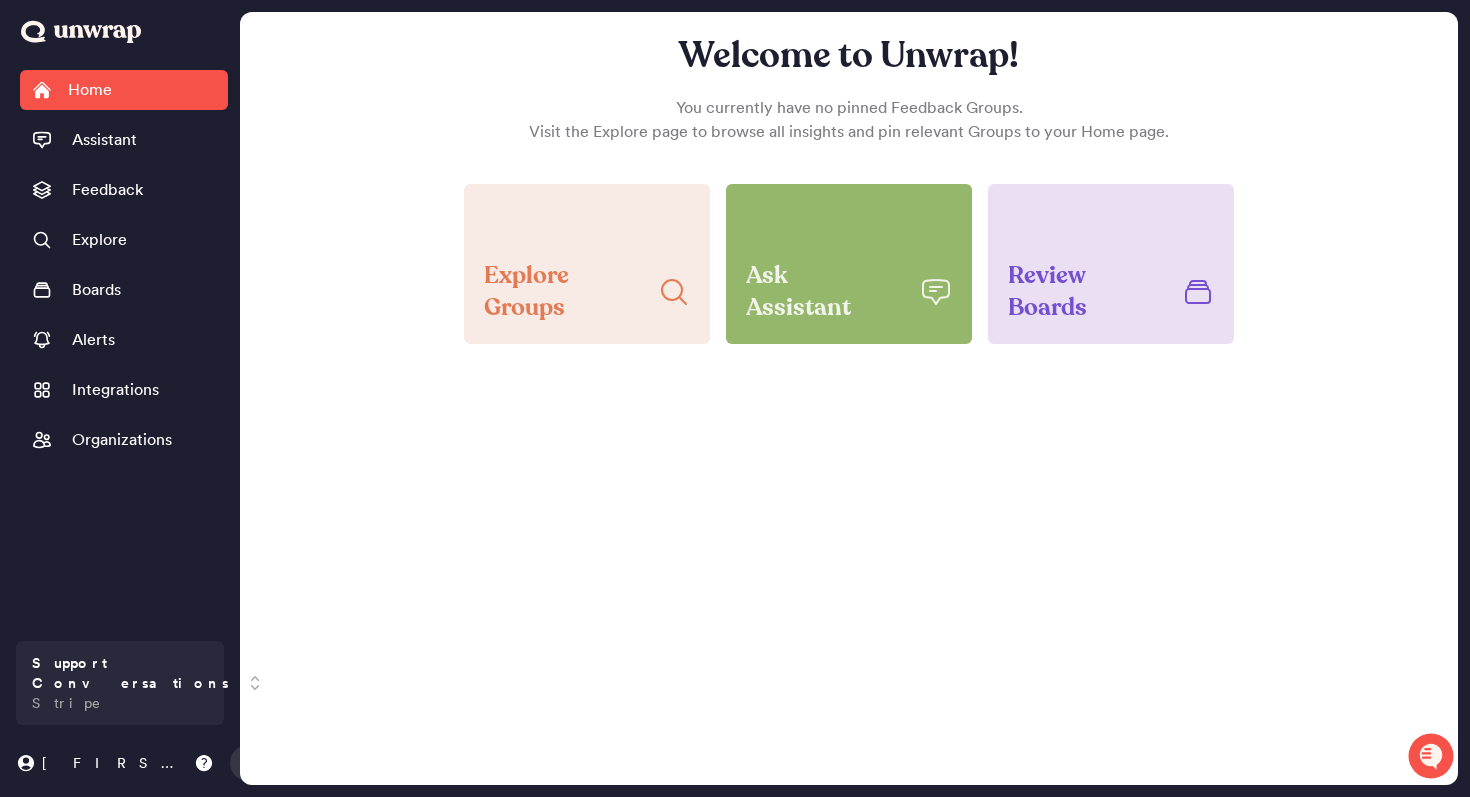 click on "Ask  Assistant" at bounding box center (825, 292) 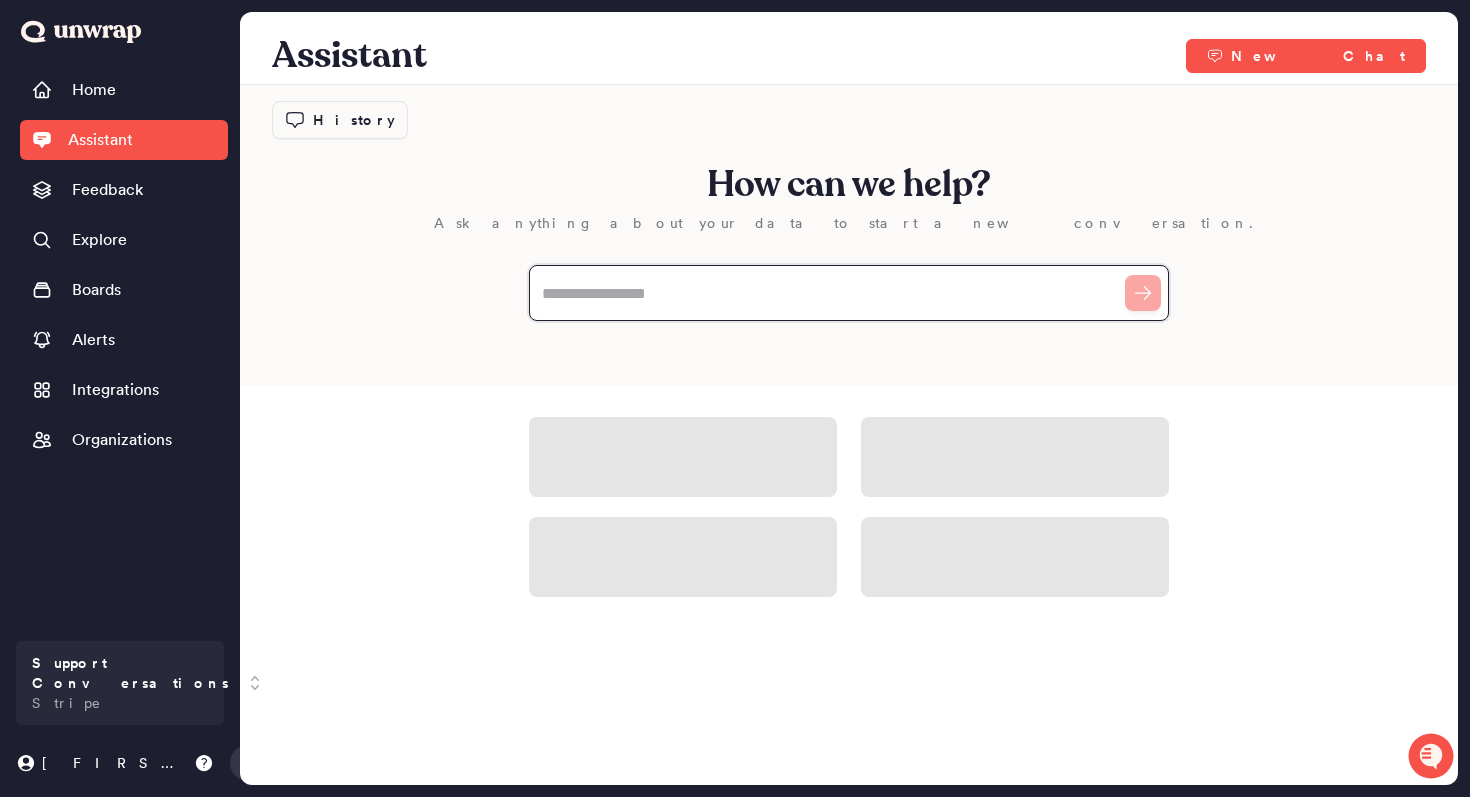 click at bounding box center (849, 293) 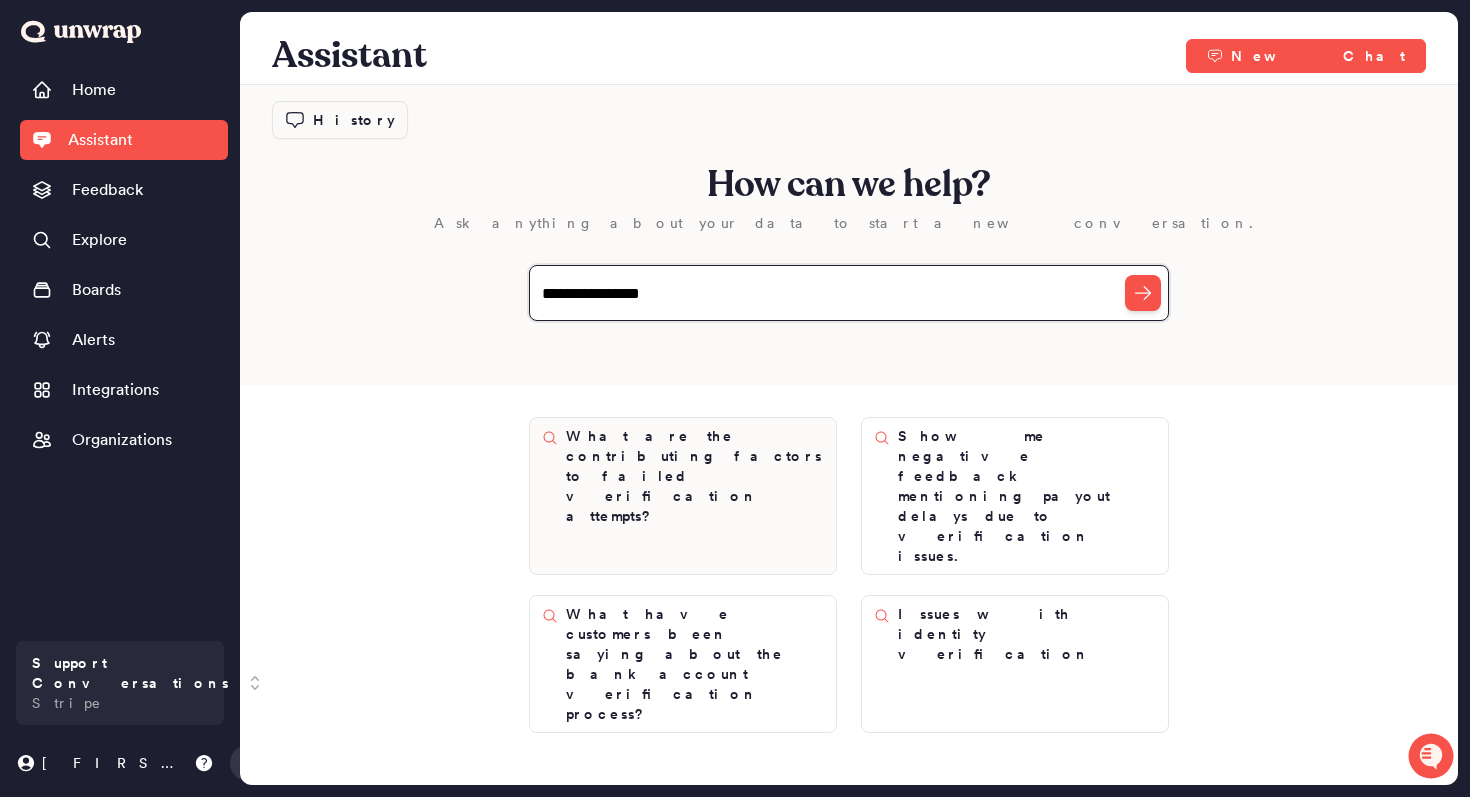 type on "**********" 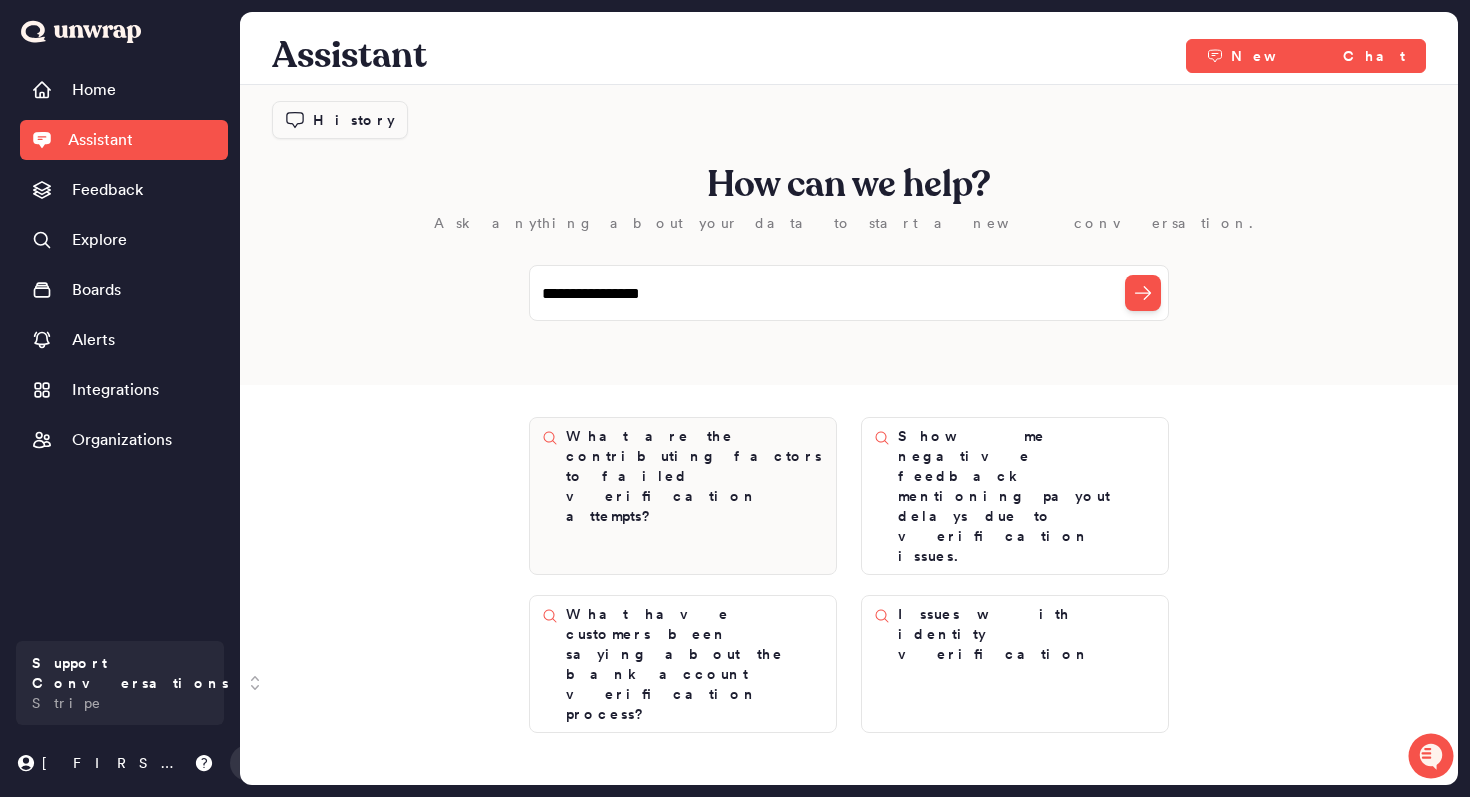 click on "What are the contributing factors to failed verification attempts?" at bounding box center (695, 476) 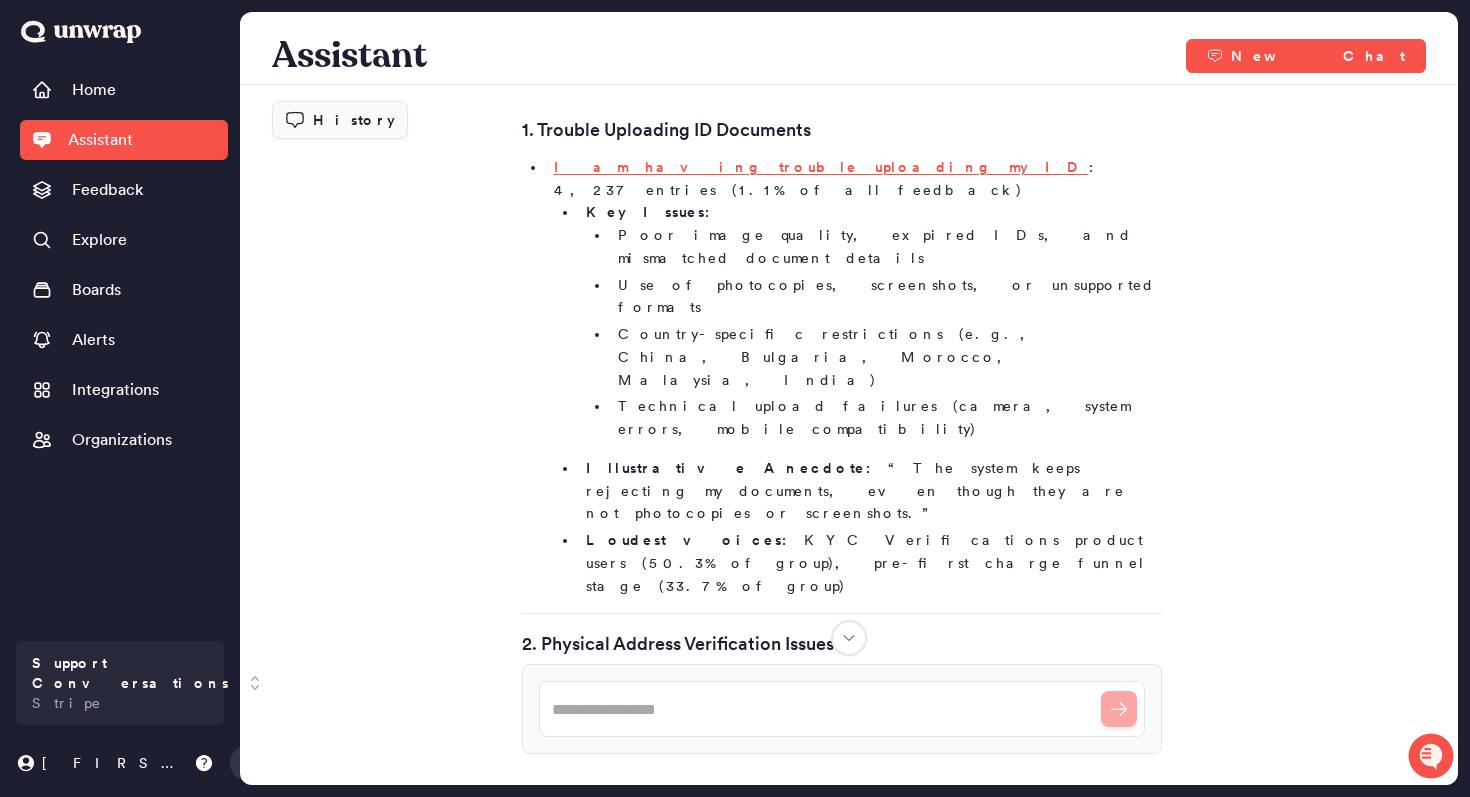 scroll, scrollTop: 0, scrollLeft: 0, axis: both 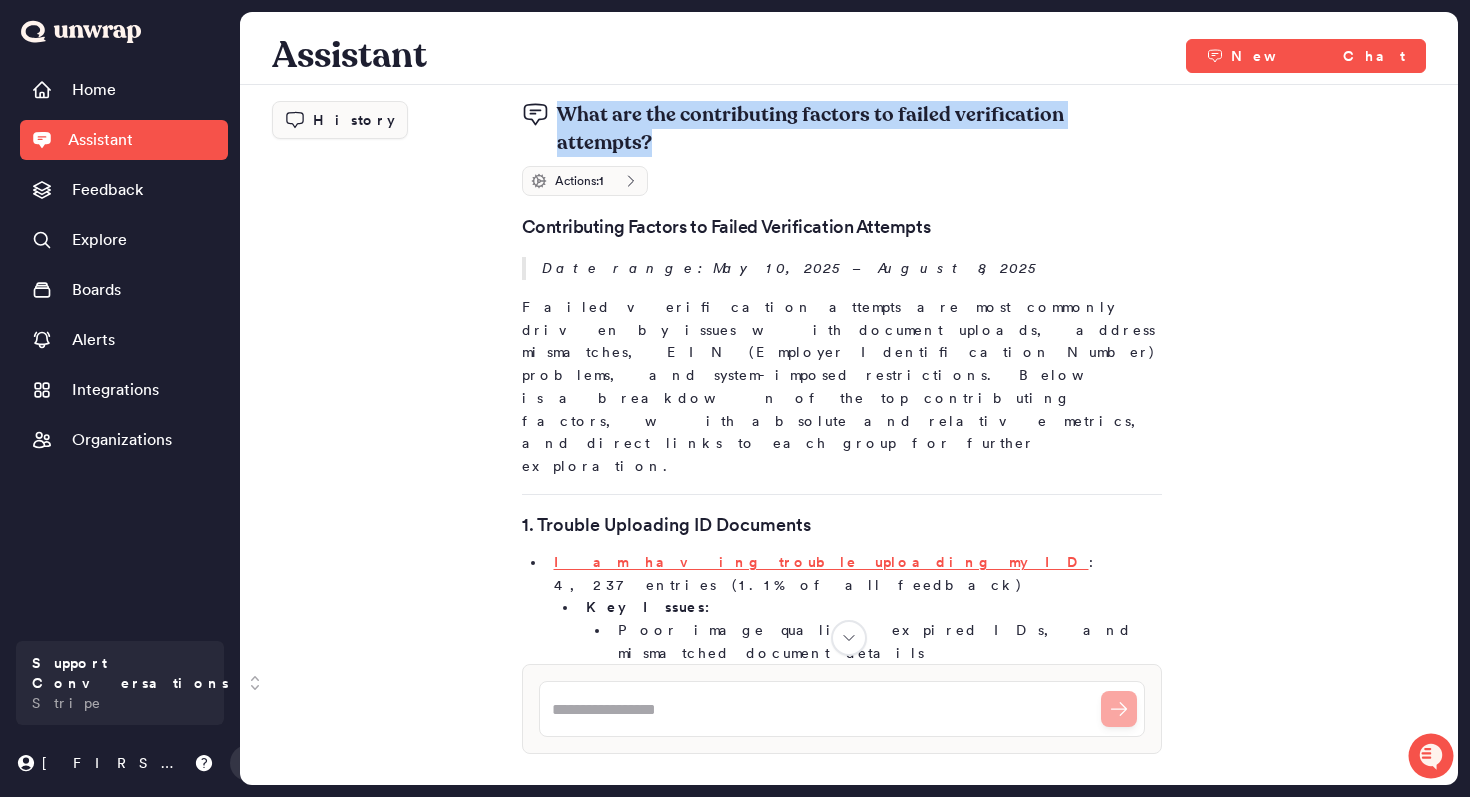 drag, startPoint x: 570, startPoint y: 114, endPoint x: 1175, endPoint y: 110, distance: 605.01324 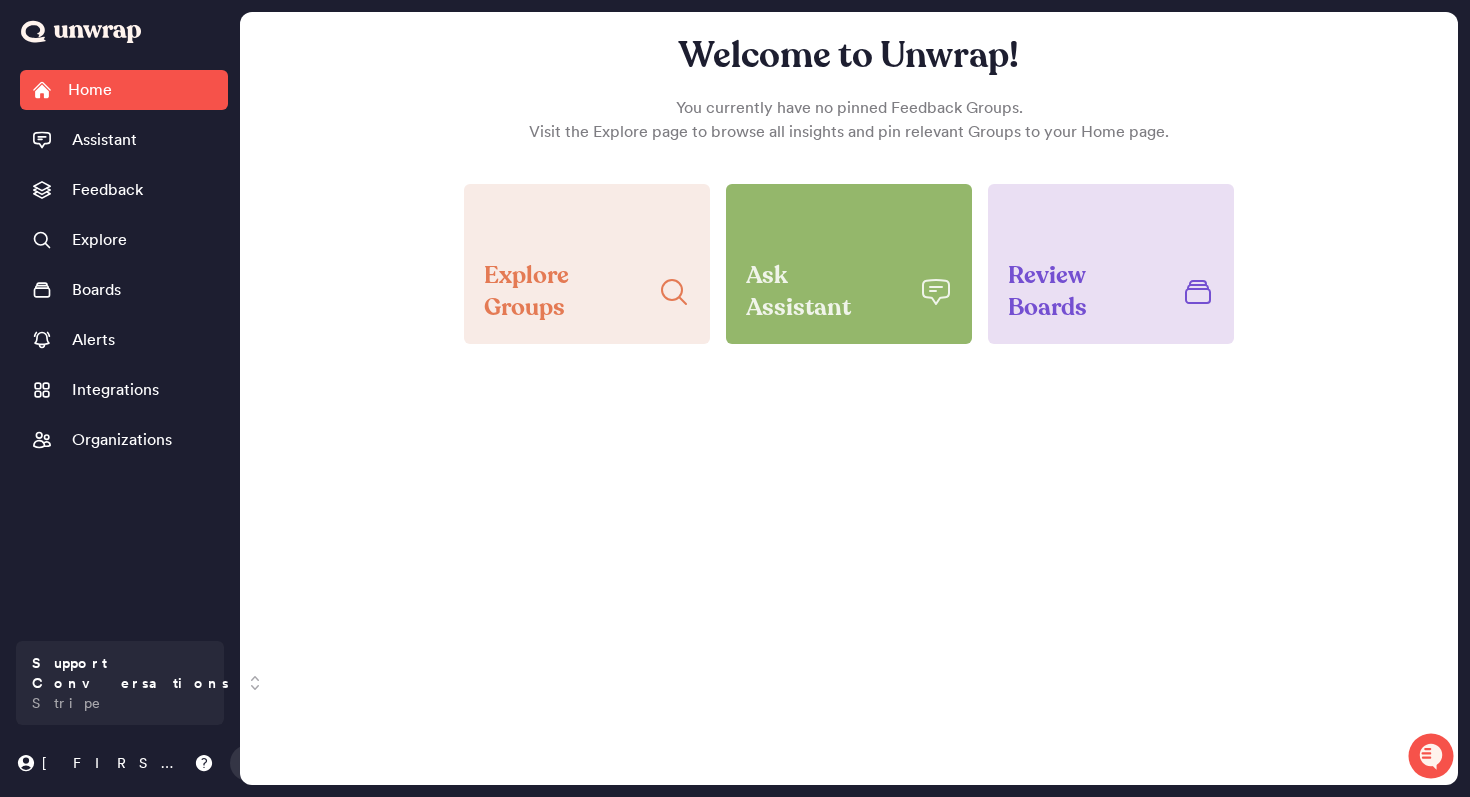 click on "Ask  Assistant" at bounding box center [825, 292] 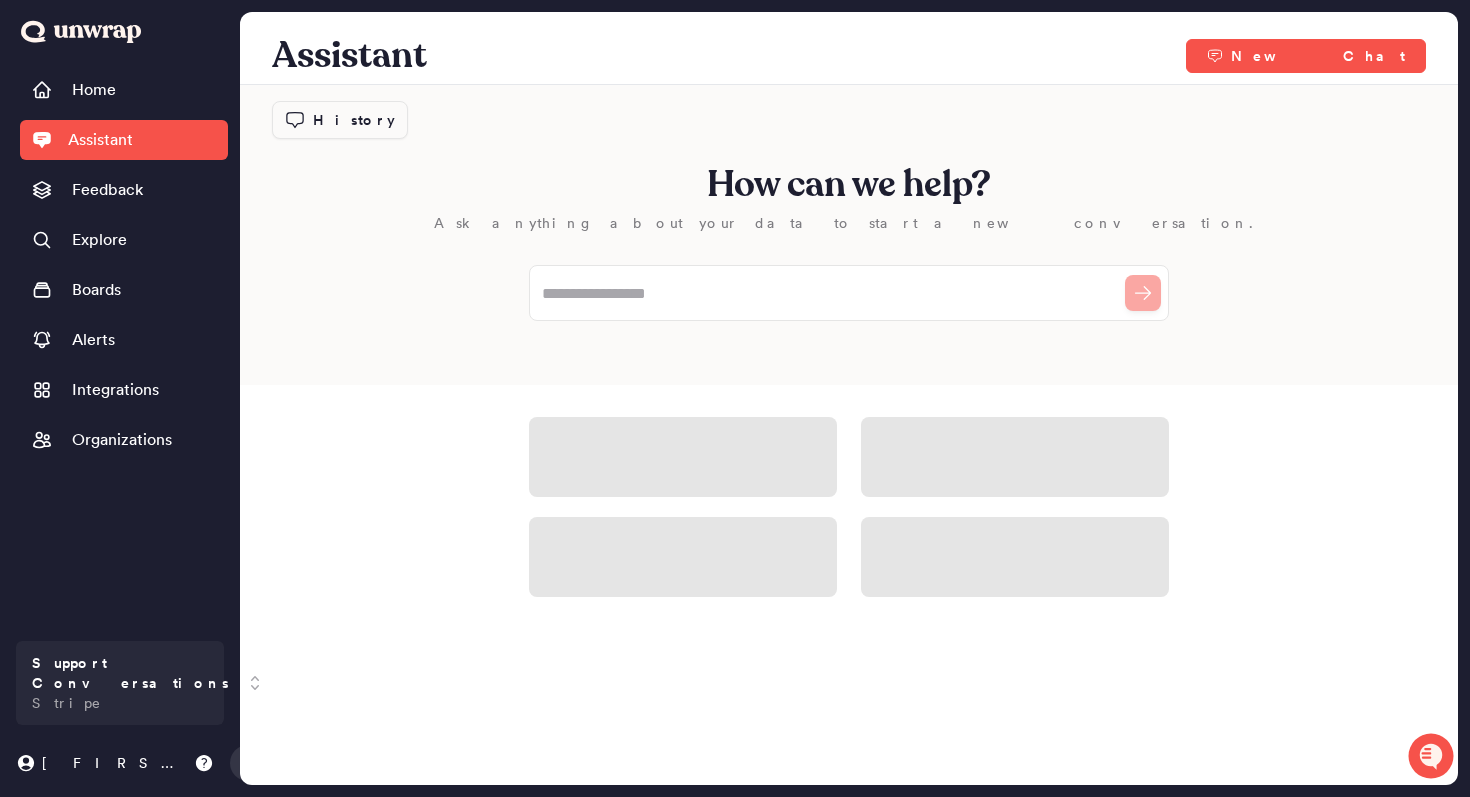 click on "How can we help? Ask anything about your data to start a new conversation." at bounding box center [849, 235] 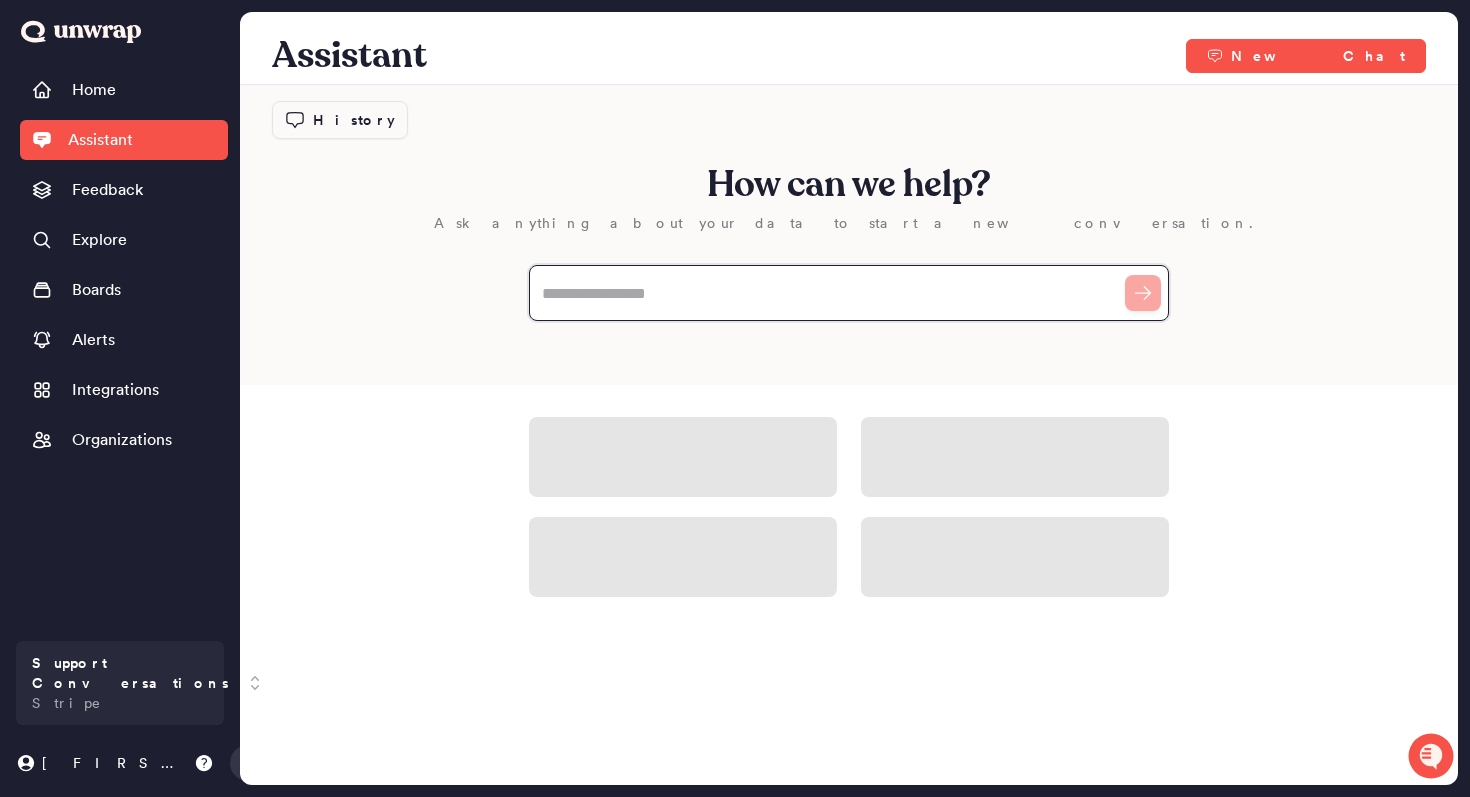 click at bounding box center (849, 293) 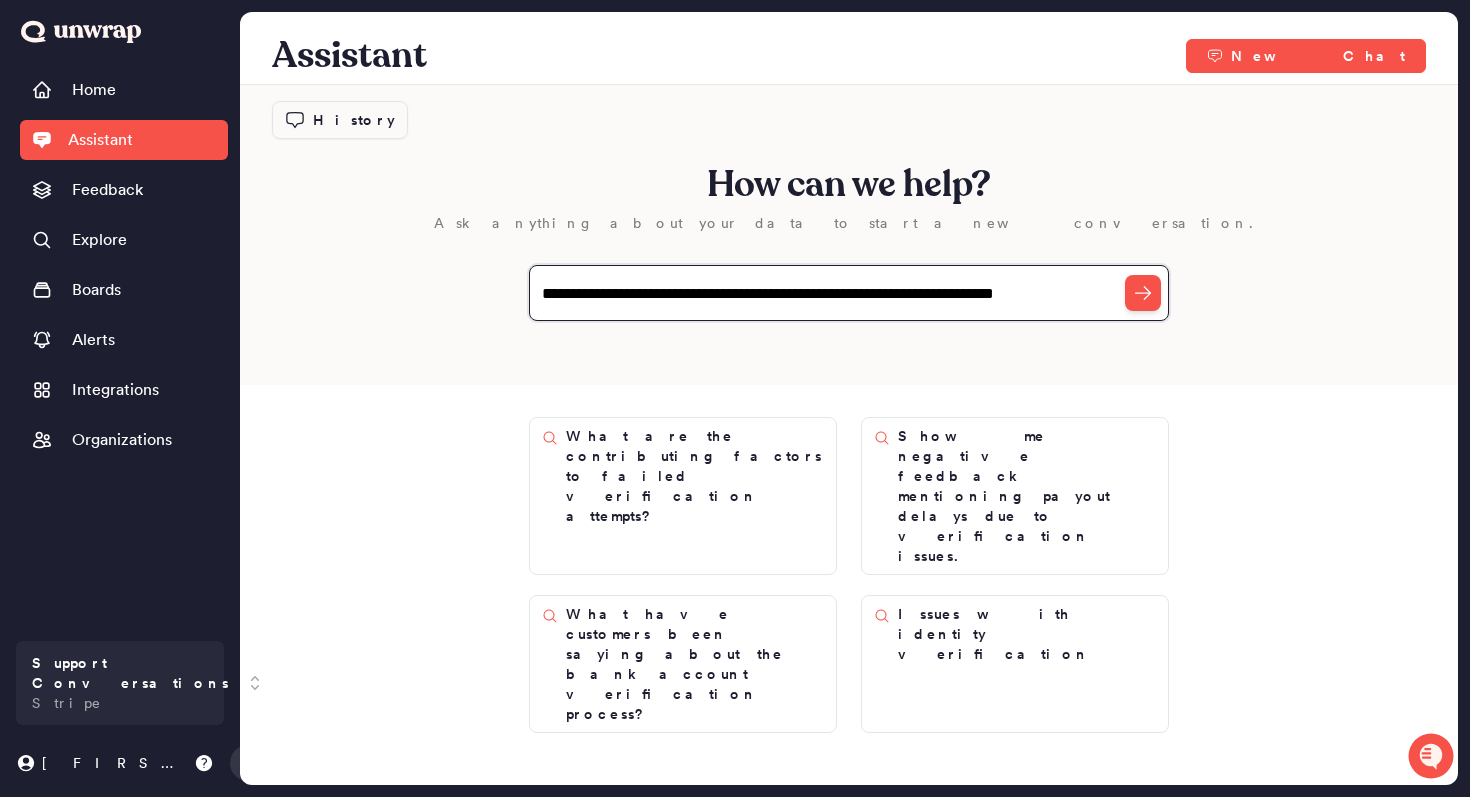 type on "**********" 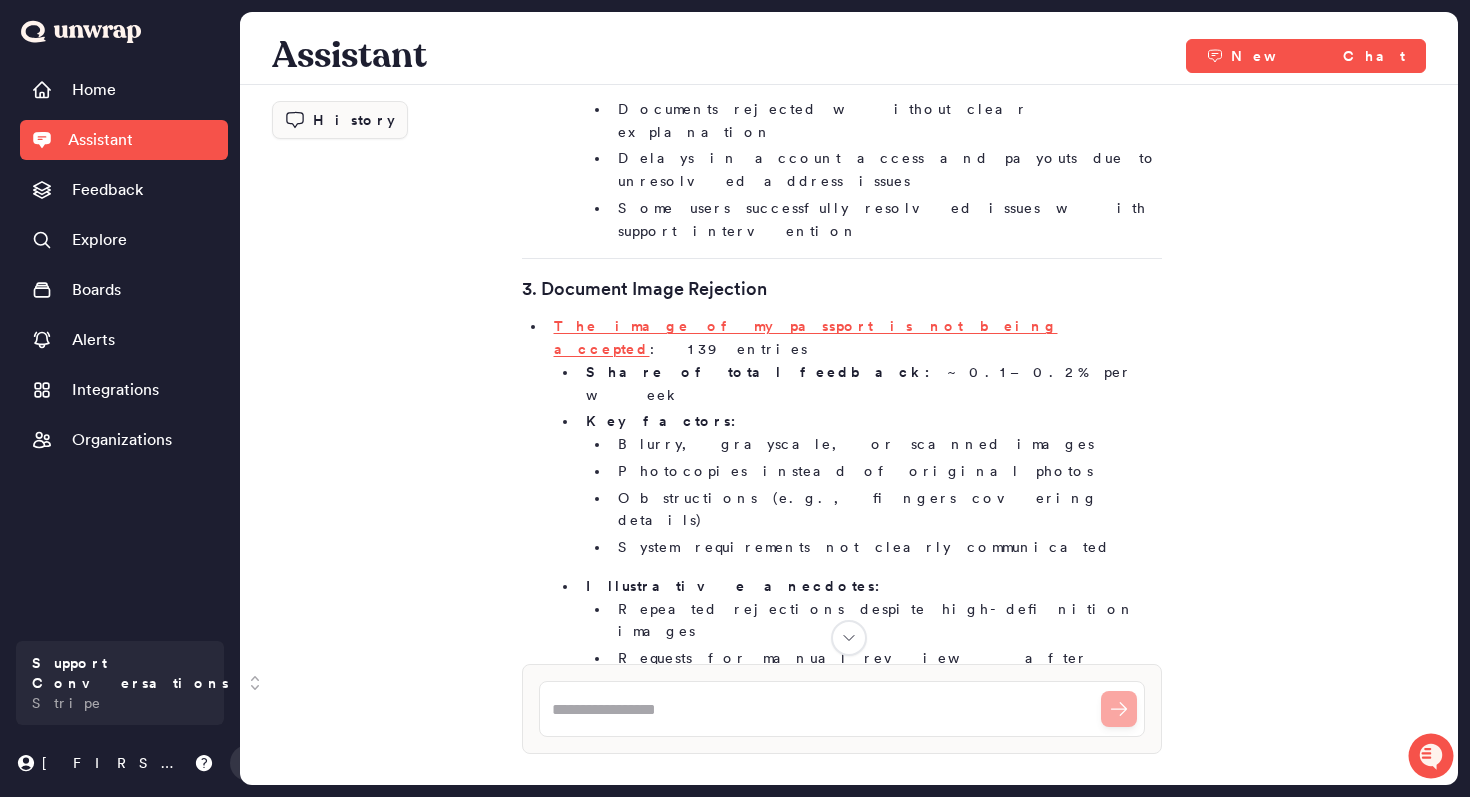 scroll, scrollTop: 1414, scrollLeft: 0, axis: vertical 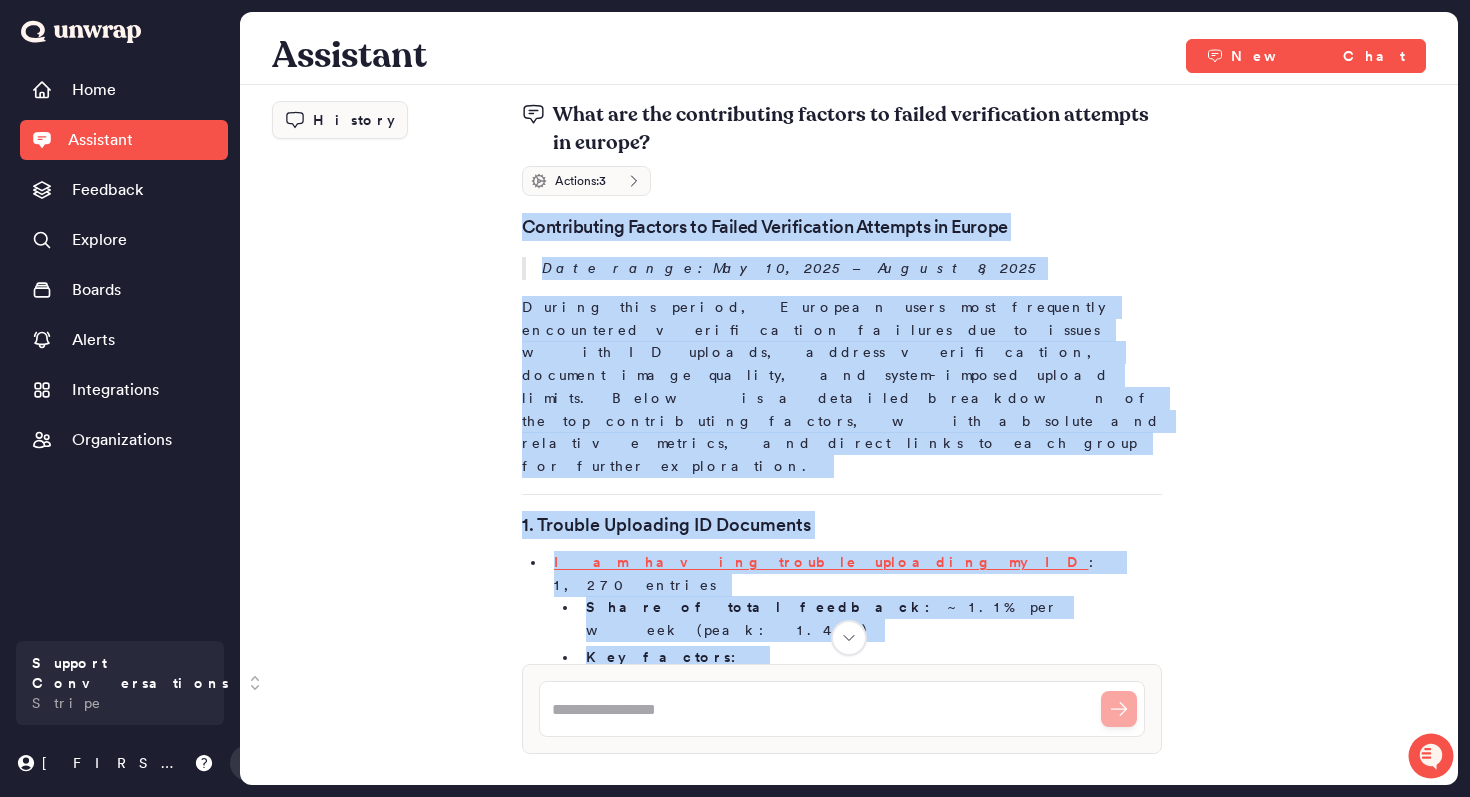 drag, startPoint x: 631, startPoint y: 625, endPoint x: 525, endPoint y: 217, distance: 421.54477 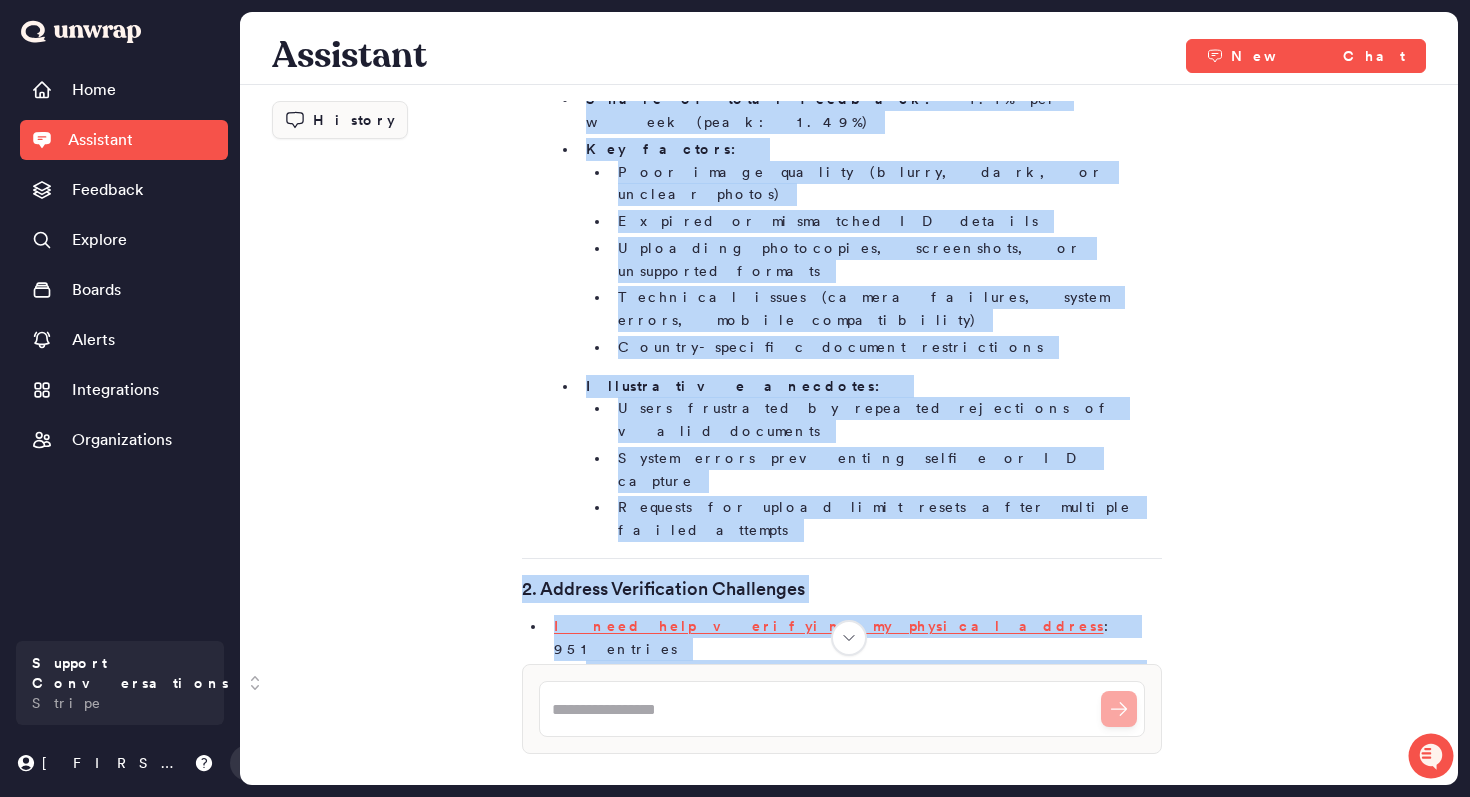 scroll, scrollTop: 1414, scrollLeft: 0, axis: vertical 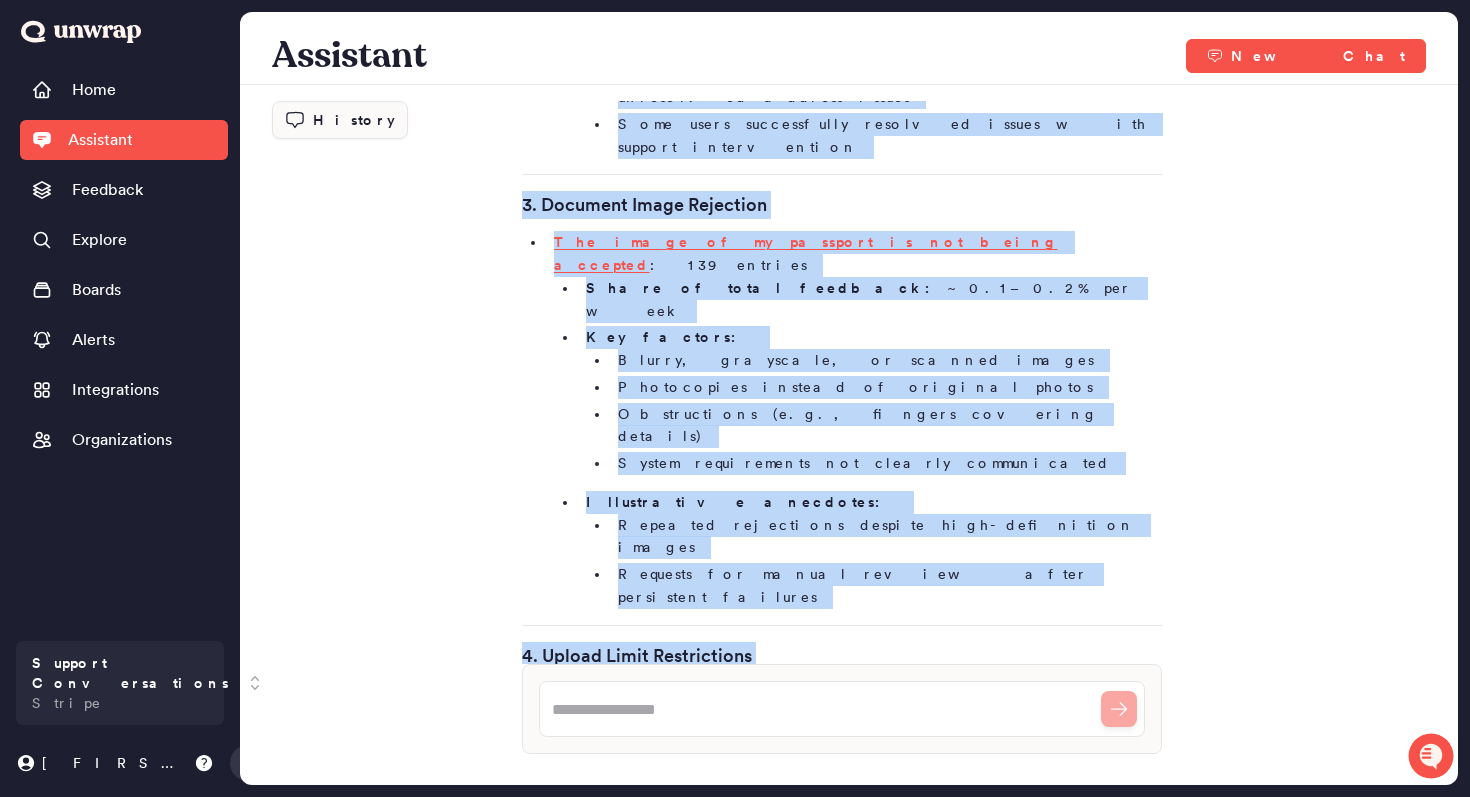 drag, startPoint x: 506, startPoint y: 118, endPoint x: 833, endPoint y: 710, distance: 676.30835 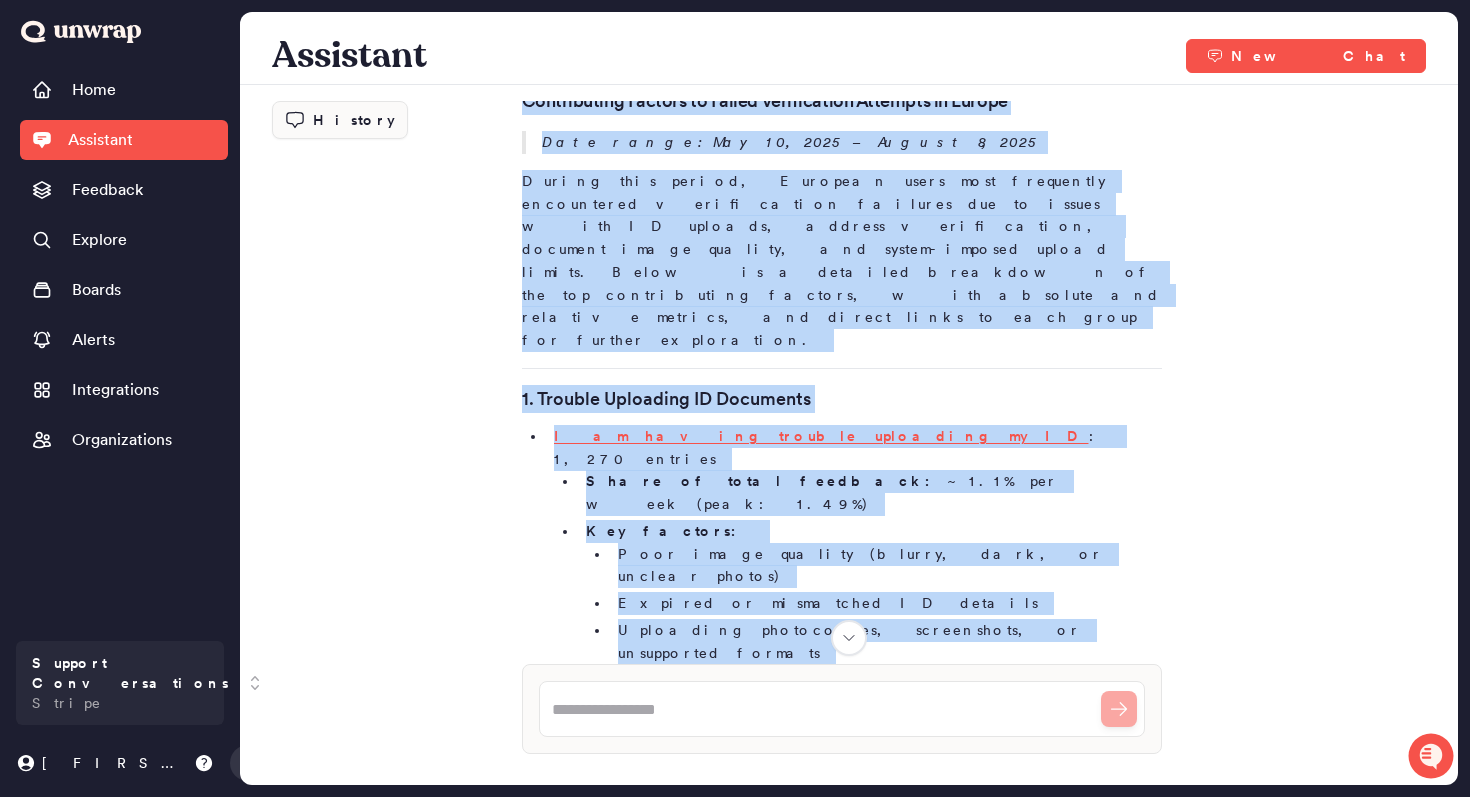 scroll, scrollTop: 0, scrollLeft: 0, axis: both 